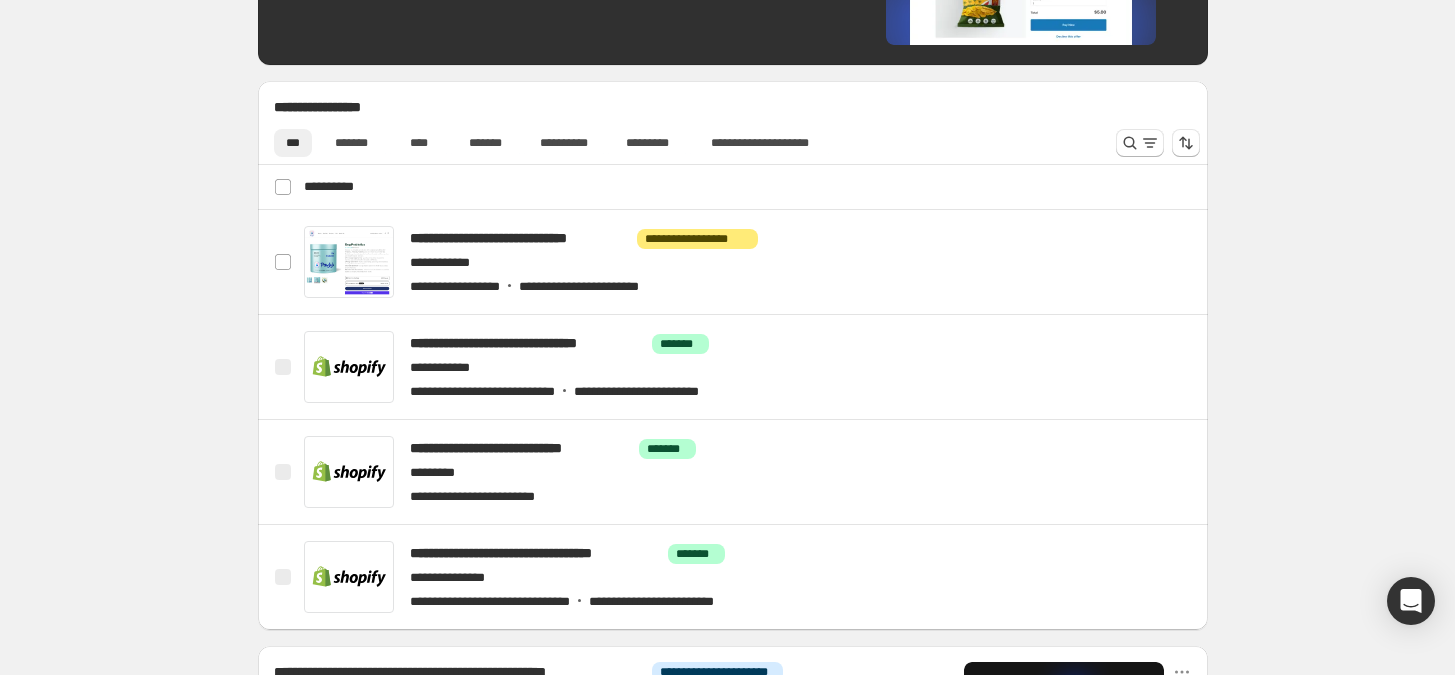 scroll, scrollTop: 548, scrollLeft: 0, axis: vertical 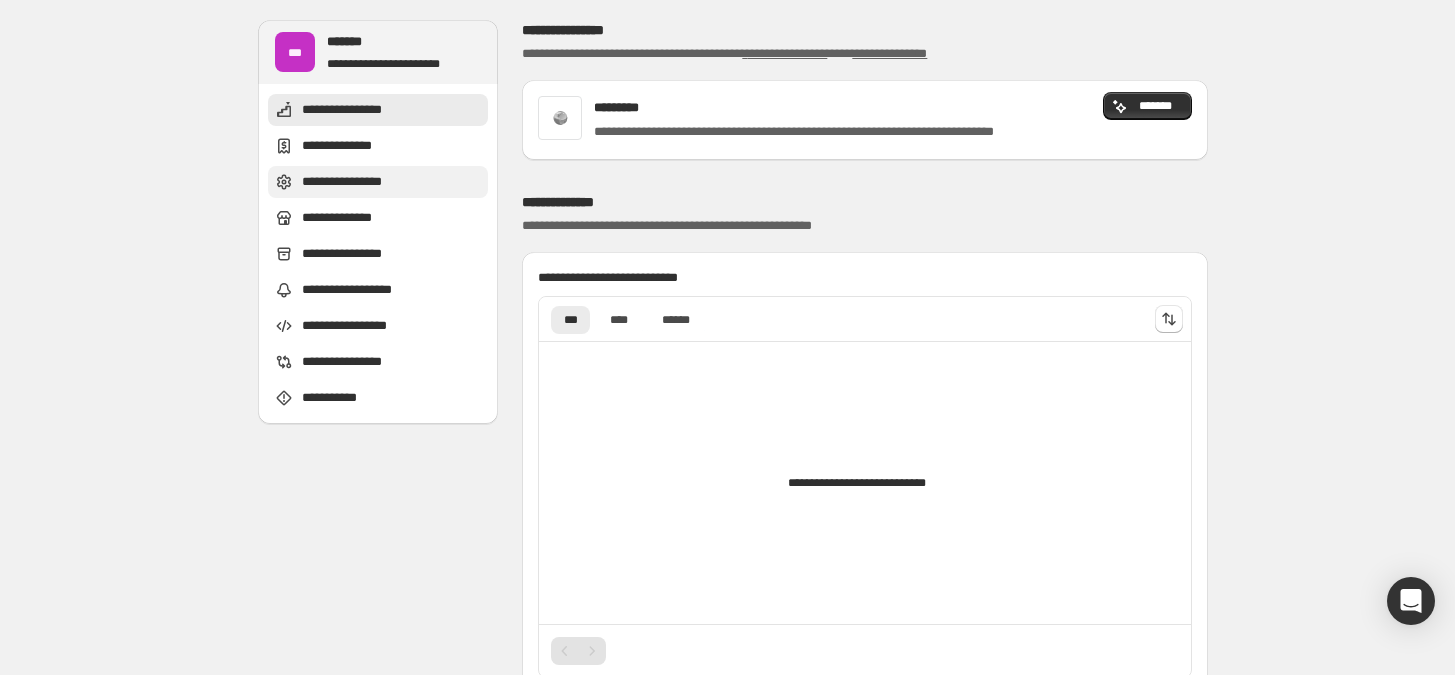 click on "**********" at bounding box center (355, 182) 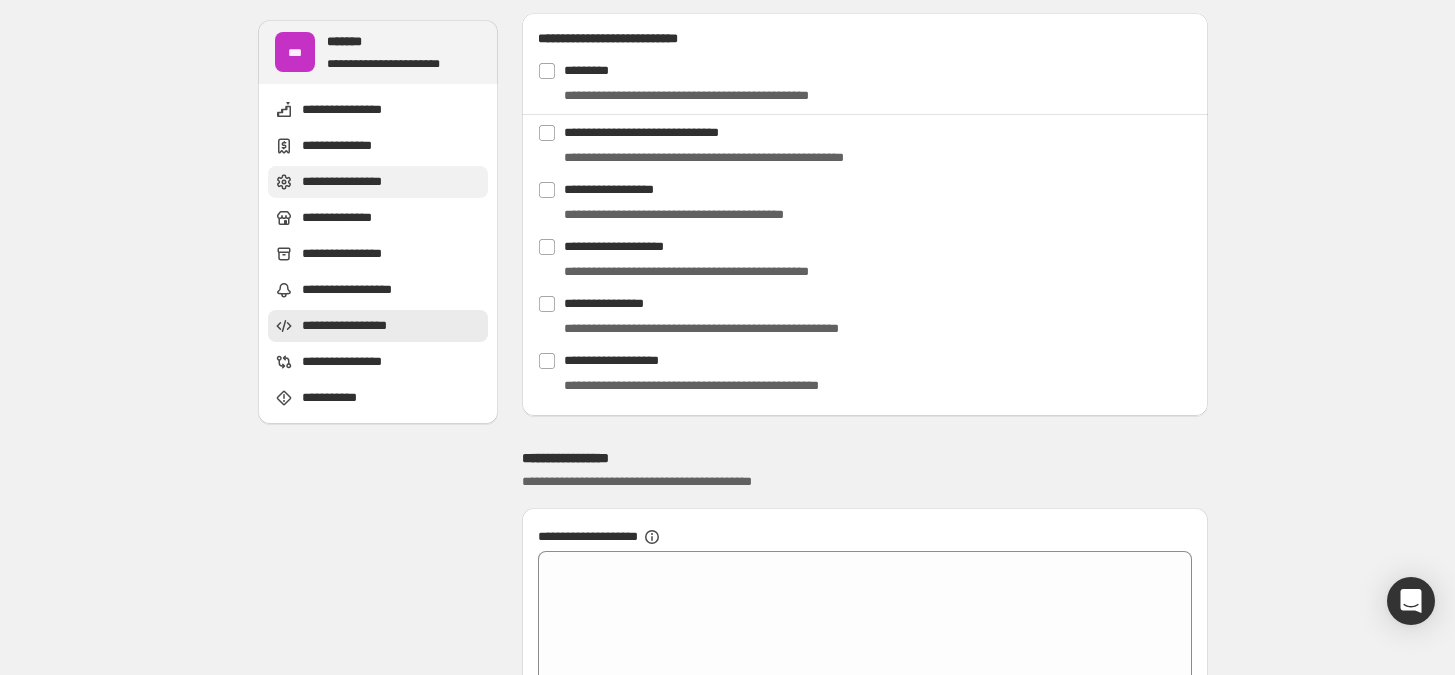 scroll, scrollTop: 2352, scrollLeft: 0, axis: vertical 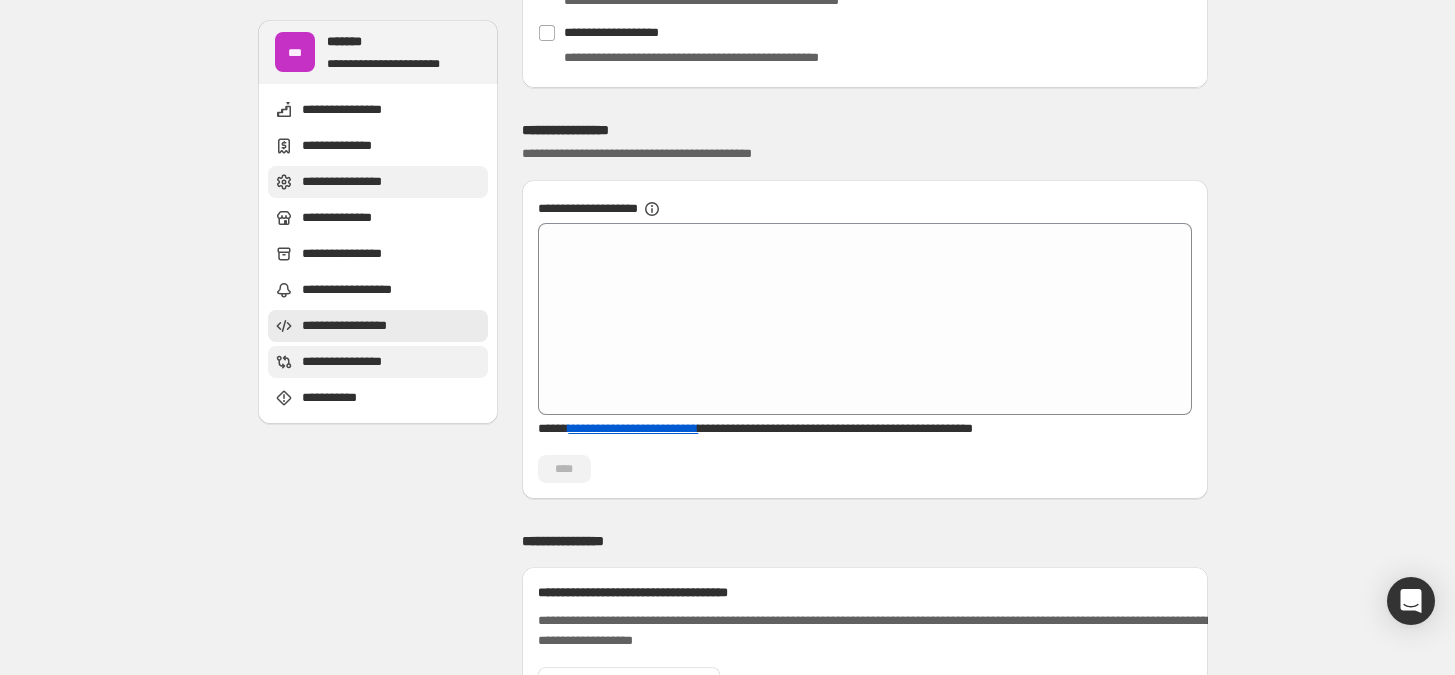 click on "**********" at bounding box center (378, 362) 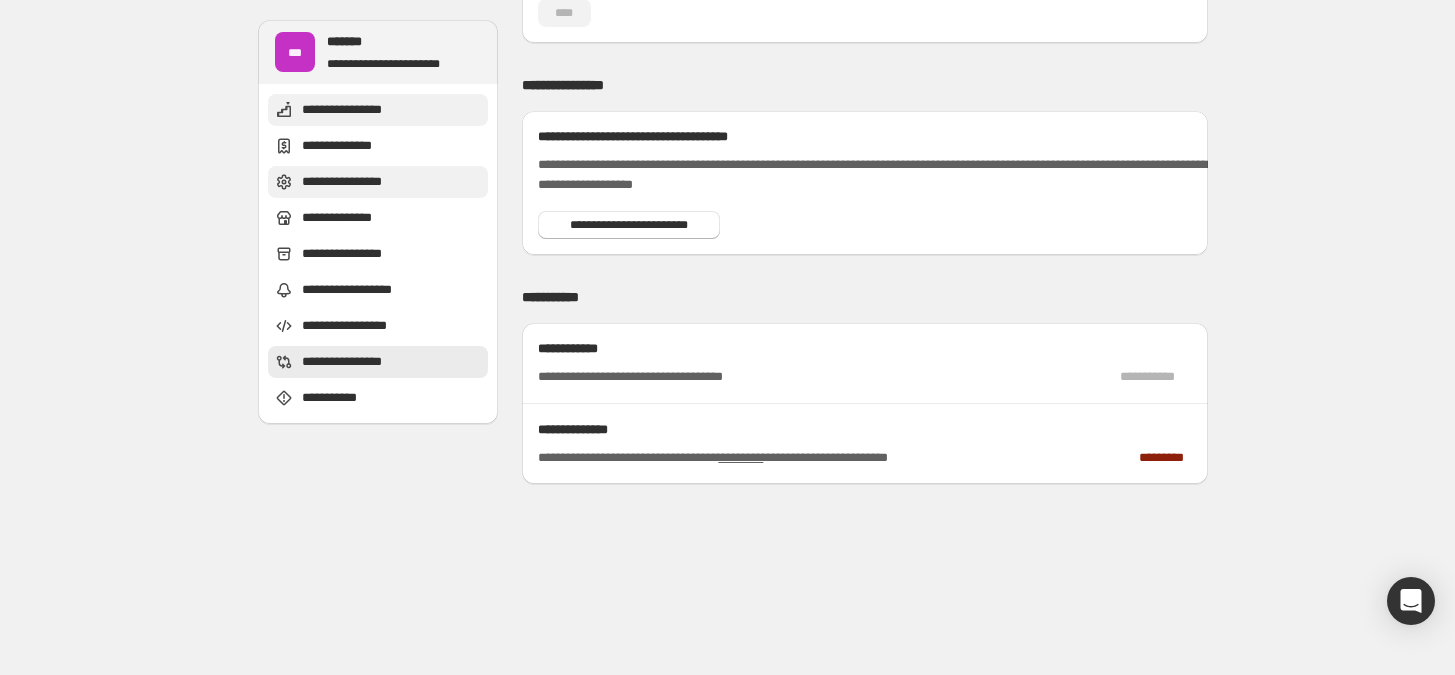 scroll, scrollTop: 2828, scrollLeft: 0, axis: vertical 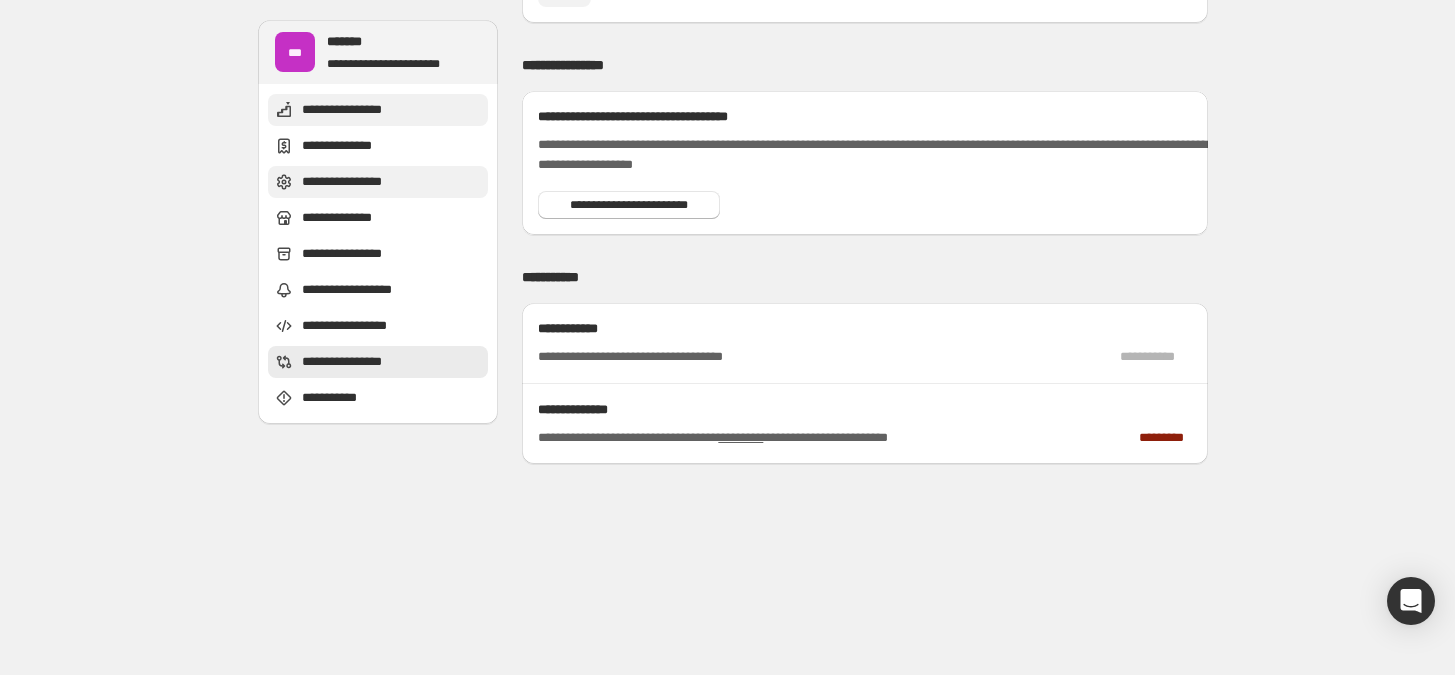 click on "**********" at bounding box center (353, 110) 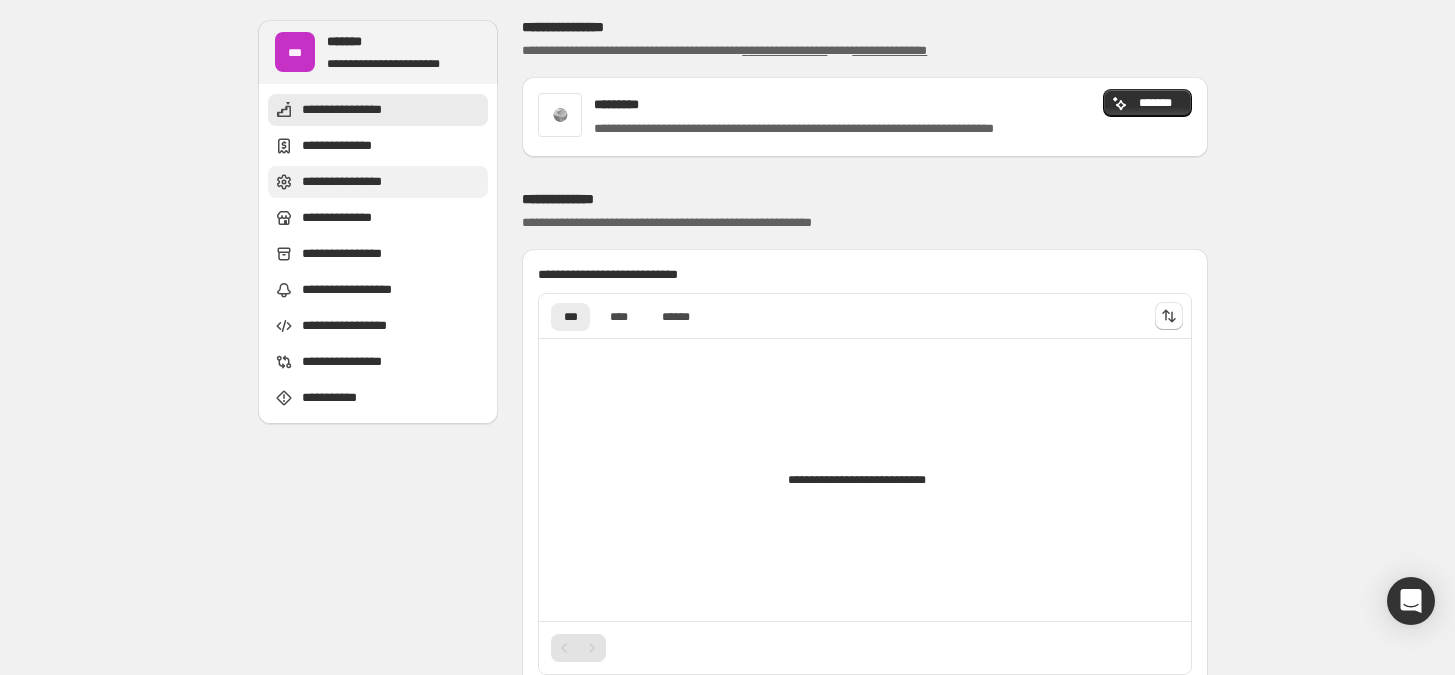 scroll, scrollTop: 0, scrollLeft: 0, axis: both 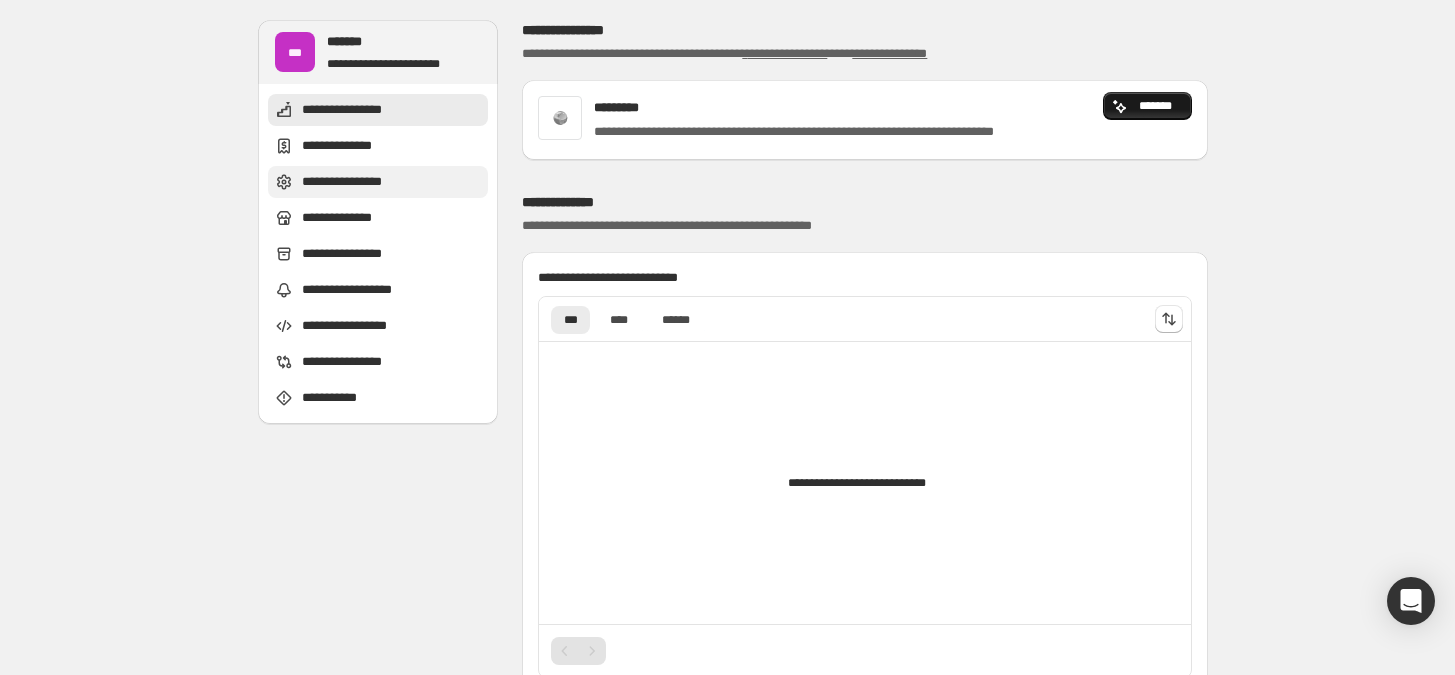 click on "*******" at bounding box center (1148, 106) 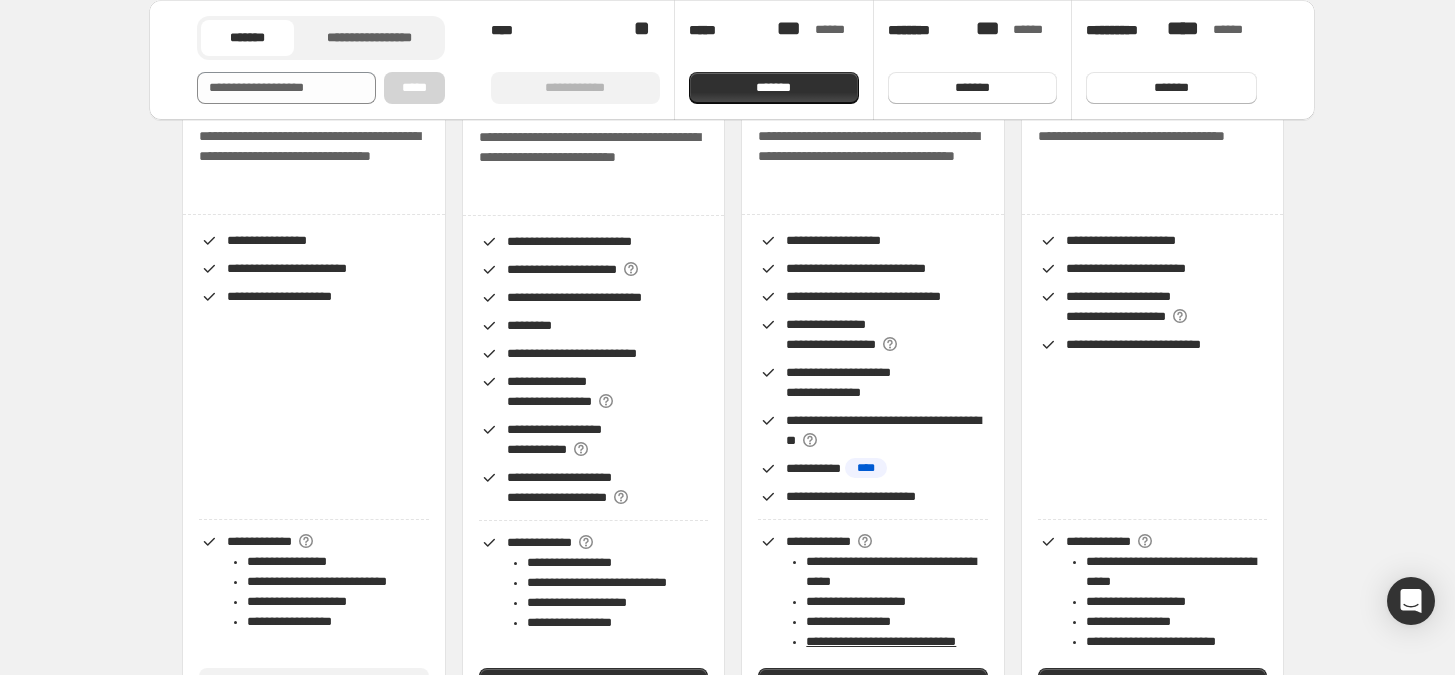 scroll, scrollTop: 222, scrollLeft: 0, axis: vertical 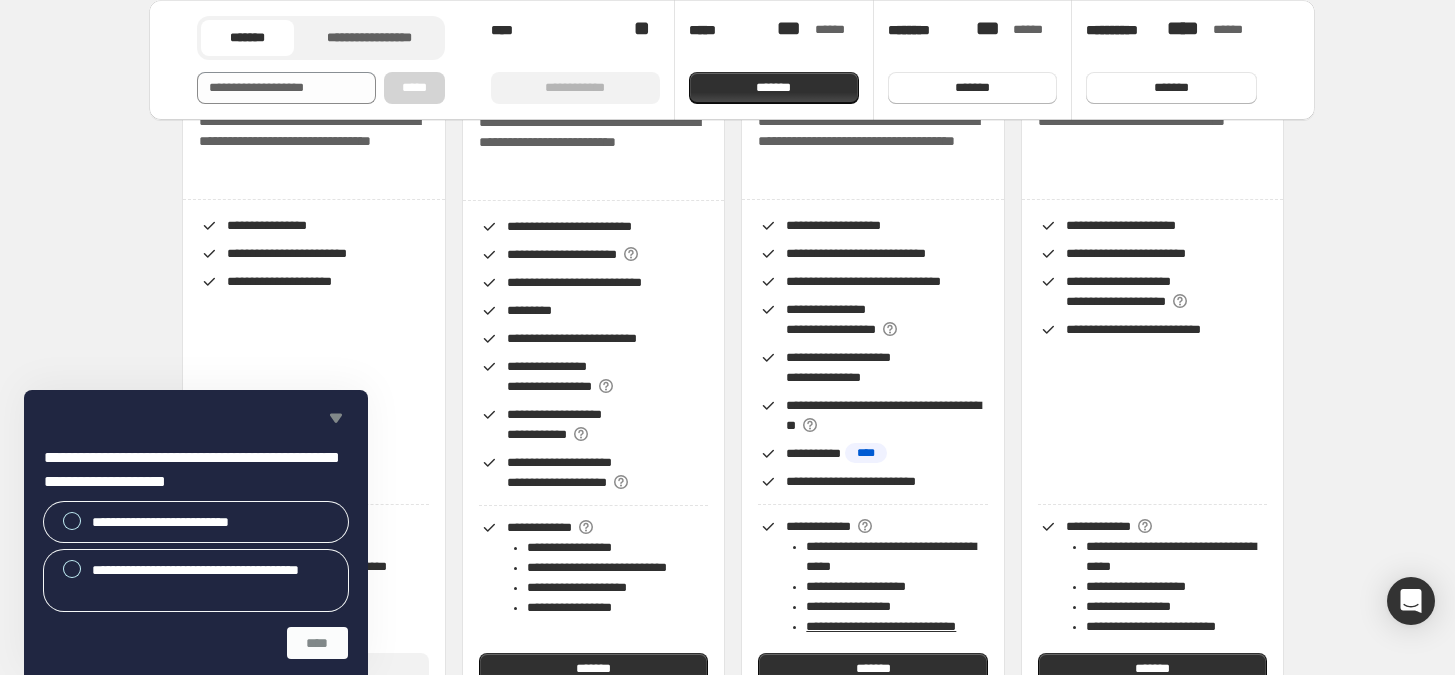 click 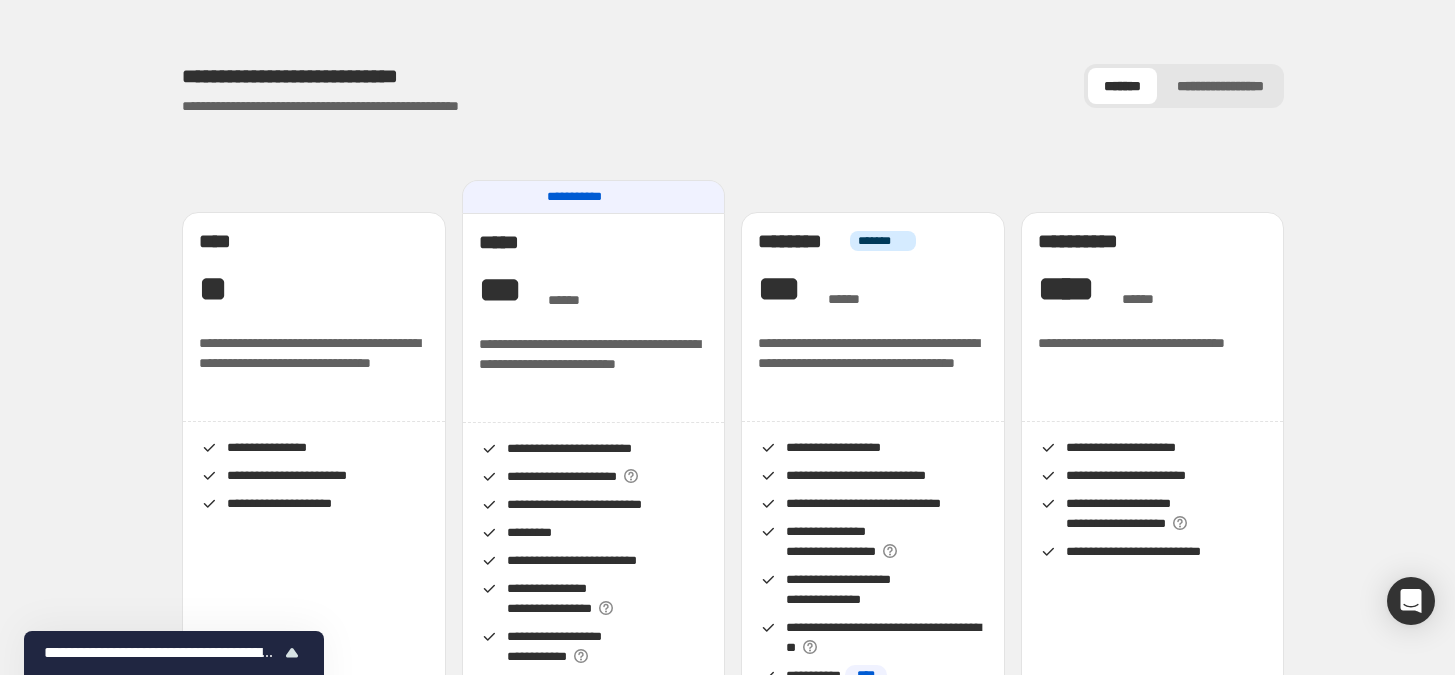 scroll, scrollTop: 333, scrollLeft: 0, axis: vertical 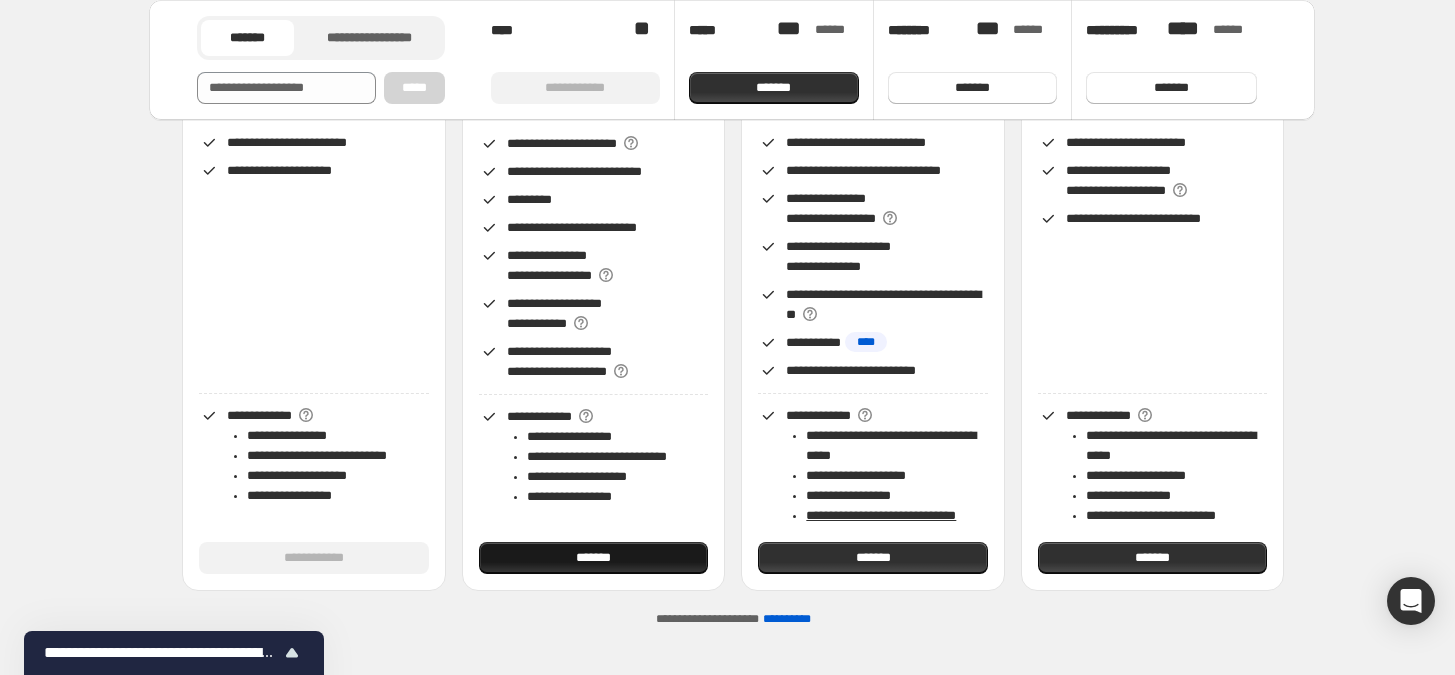 click on "*******" at bounding box center (594, 558) 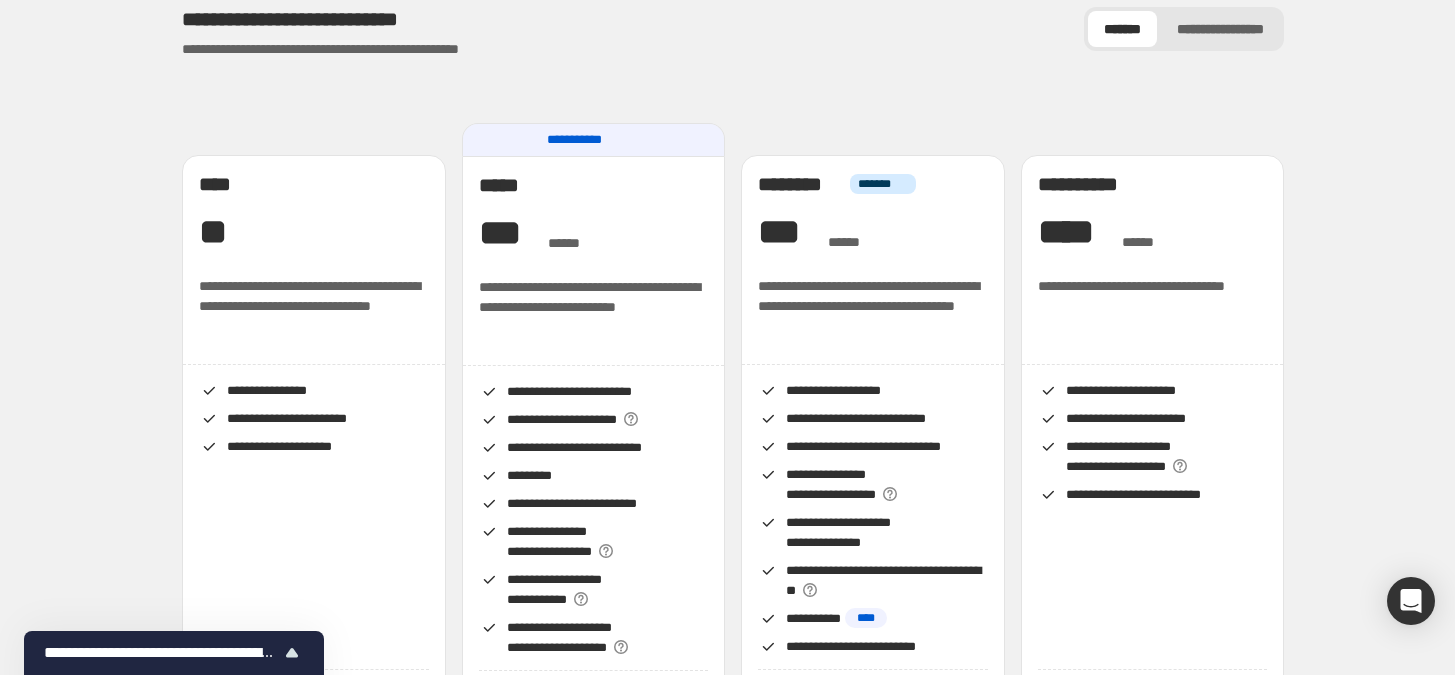 scroll, scrollTop: 0, scrollLeft: 0, axis: both 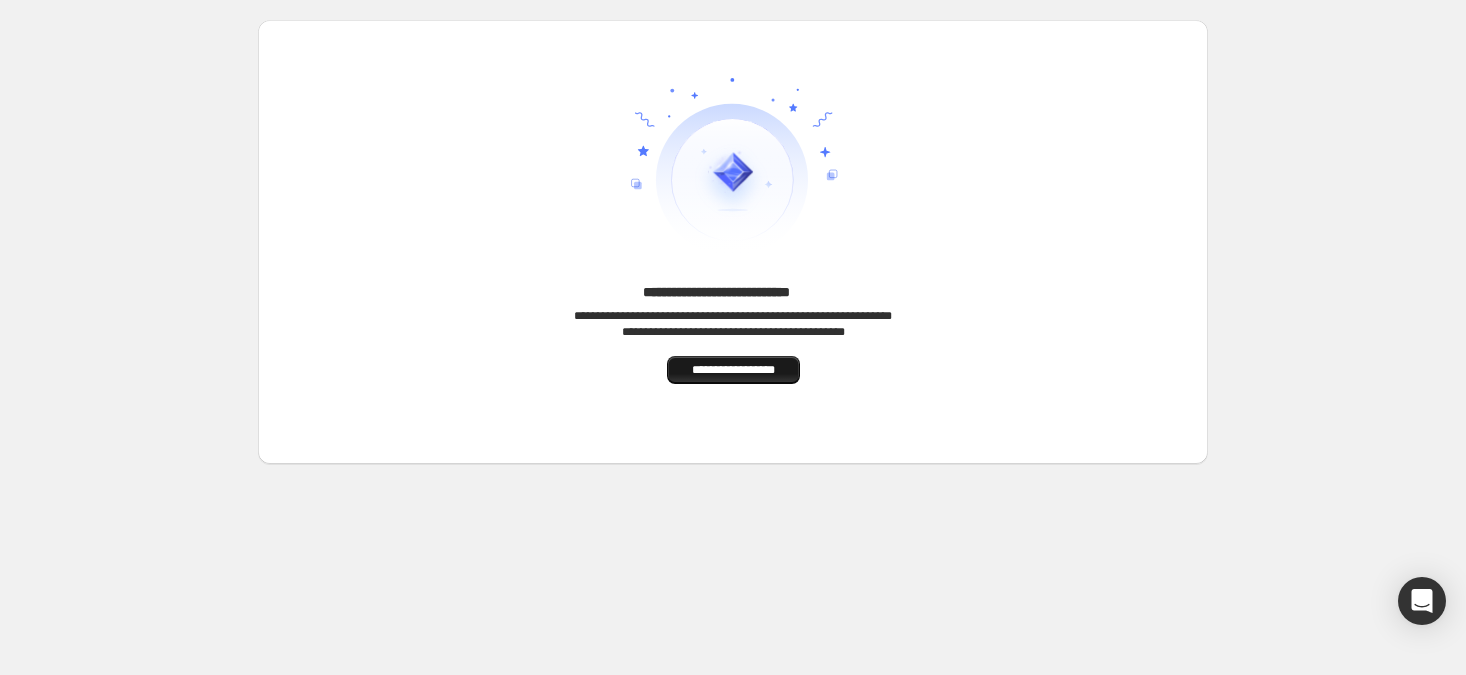 click on "**********" at bounding box center (733, 370) 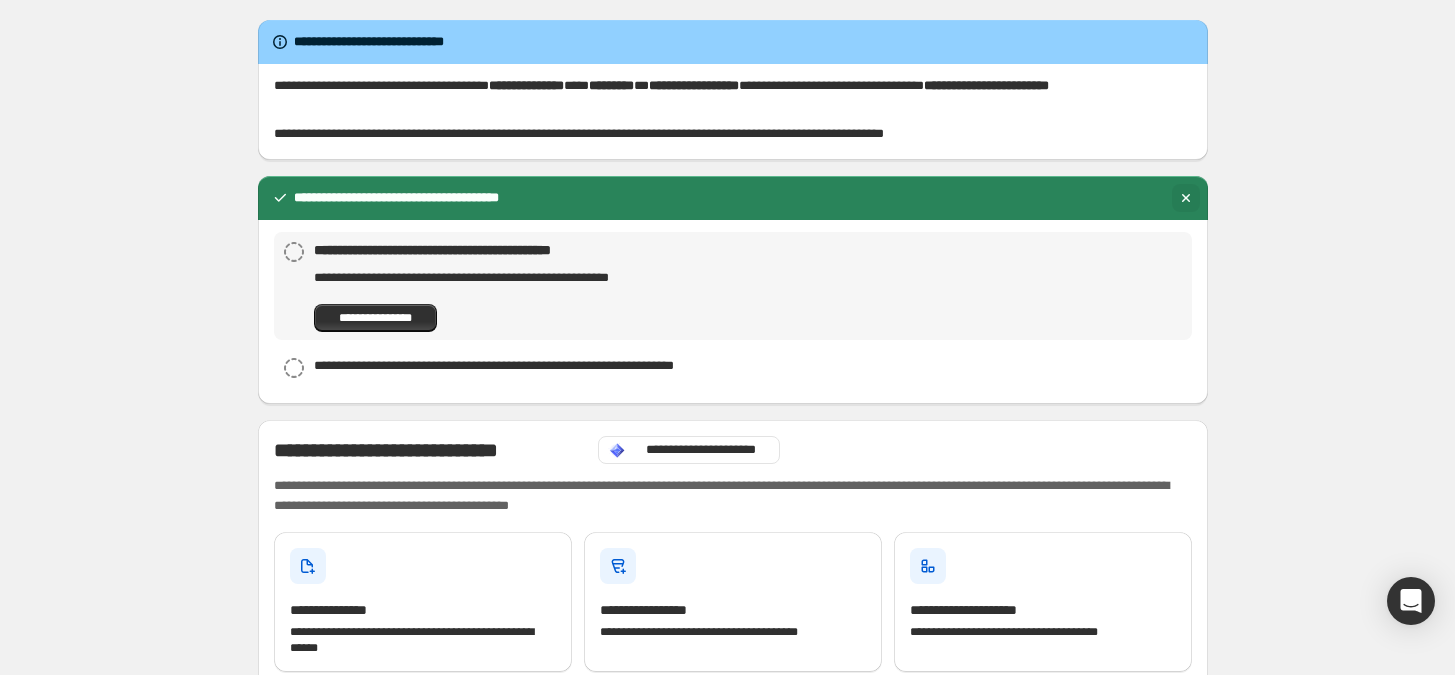 click 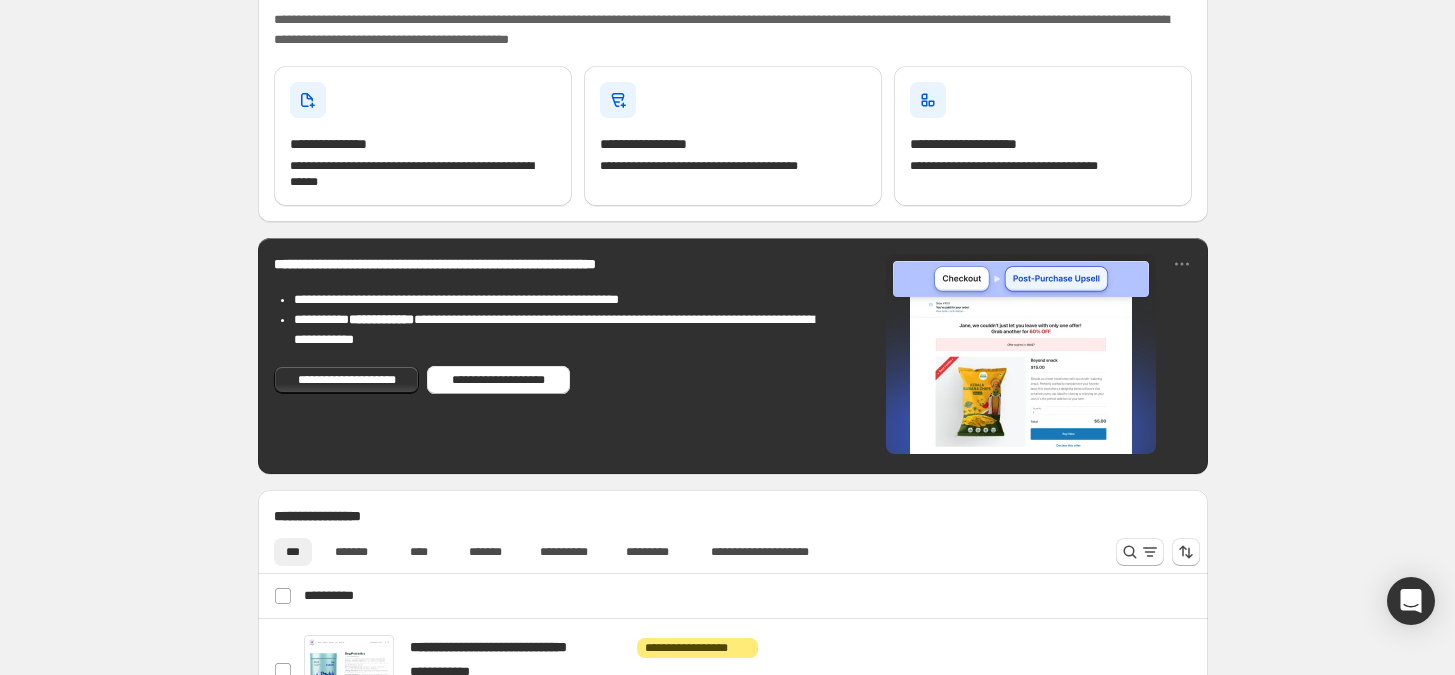 scroll, scrollTop: 0, scrollLeft: 0, axis: both 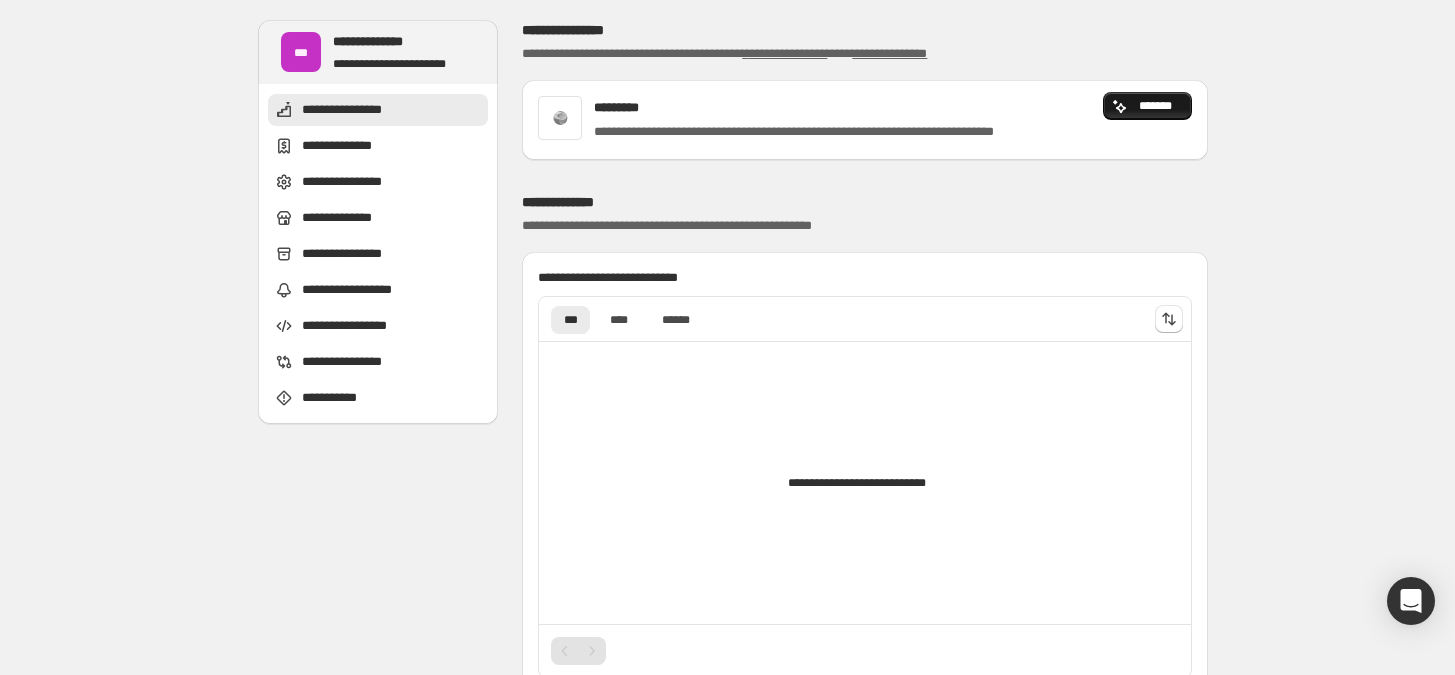 click on "*******" at bounding box center (1156, 106) 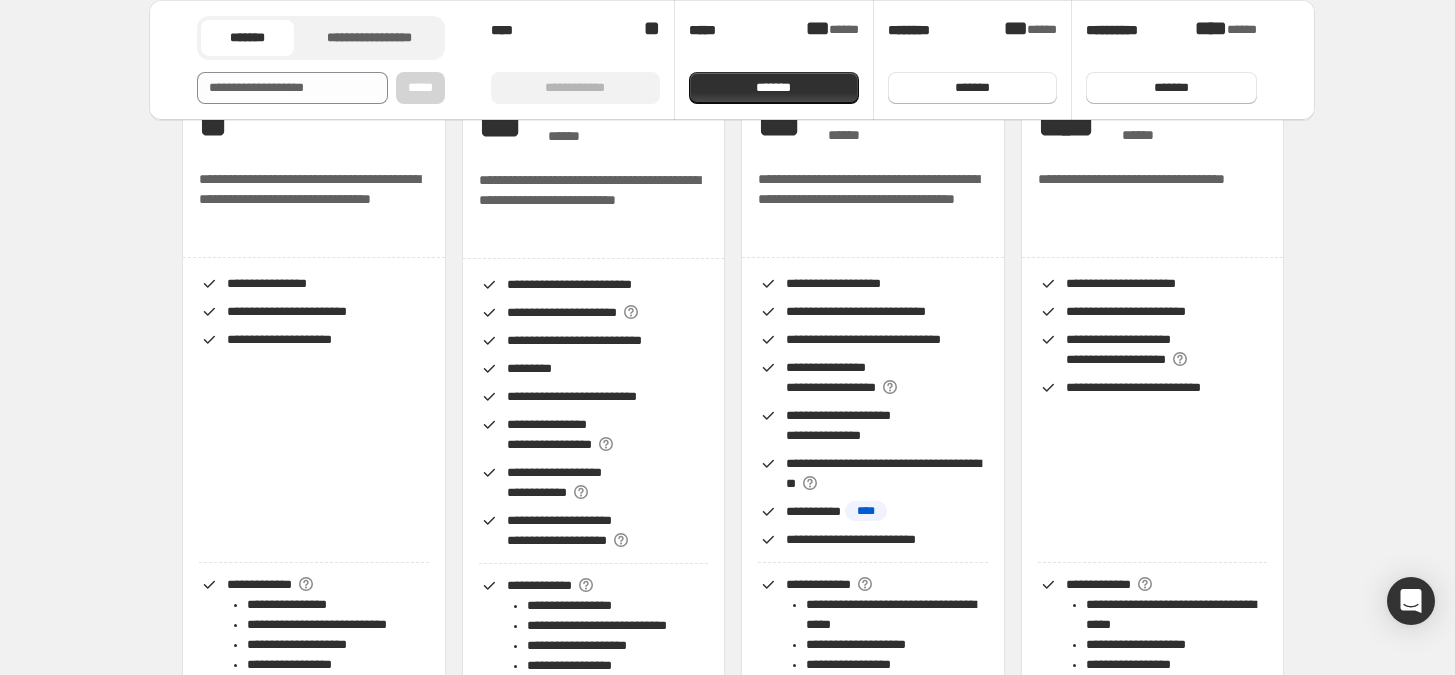 scroll, scrollTop: 333, scrollLeft: 0, axis: vertical 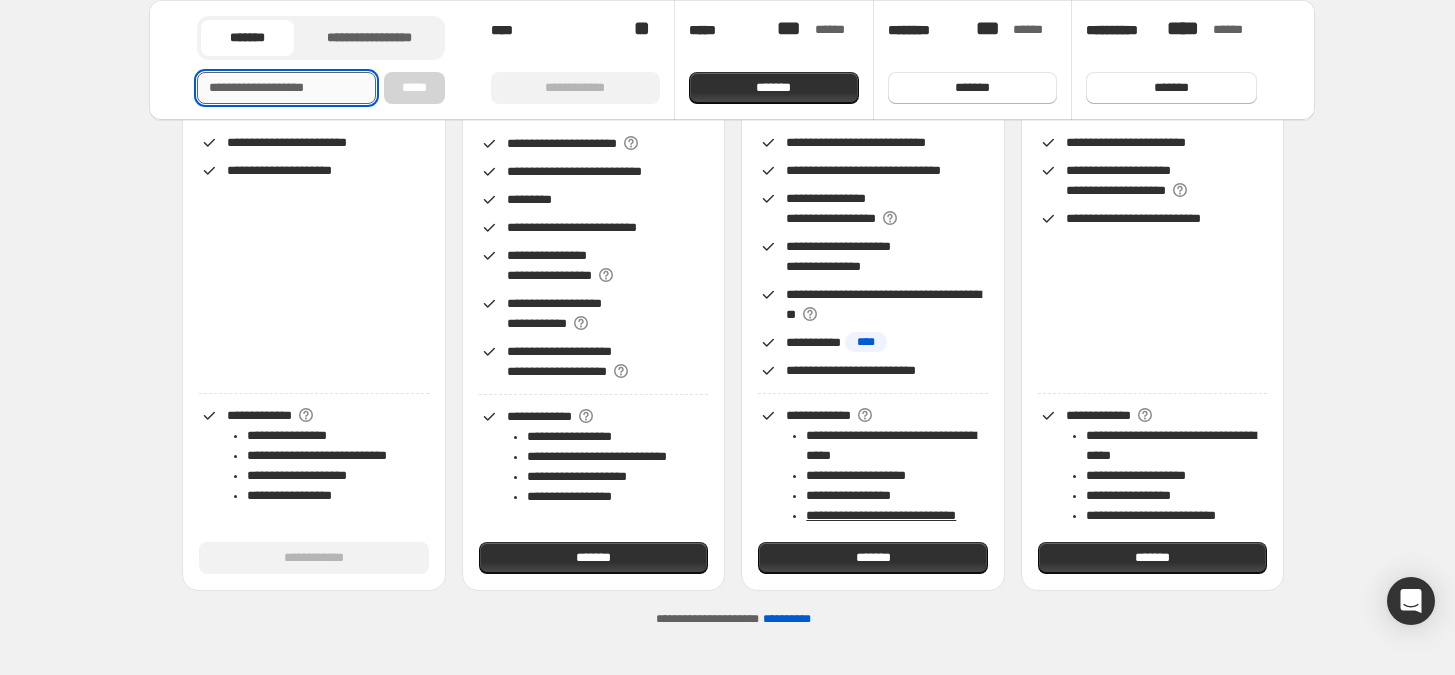 click at bounding box center [287, 88] 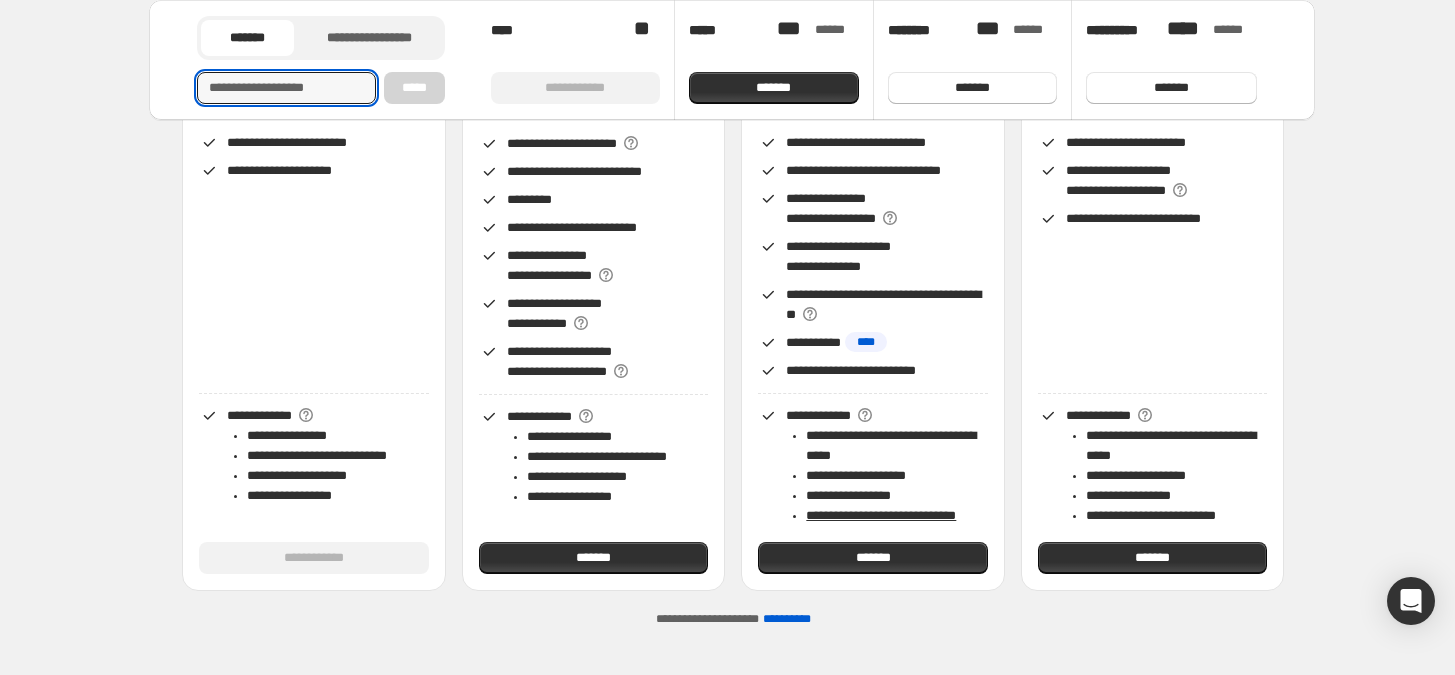 drag, startPoint x: 194, startPoint y: 42, endPoint x: 206, endPoint y: 26, distance: 20 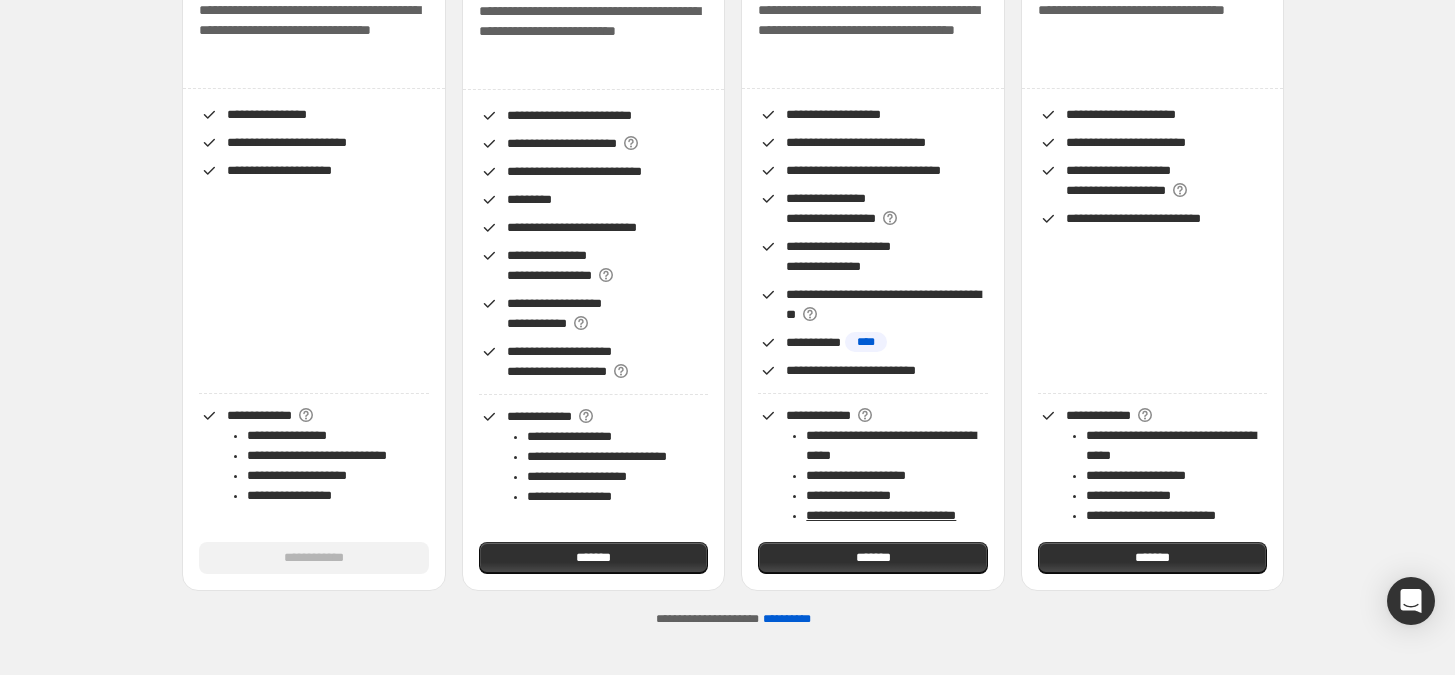 scroll, scrollTop: 0, scrollLeft: 0, axis: both 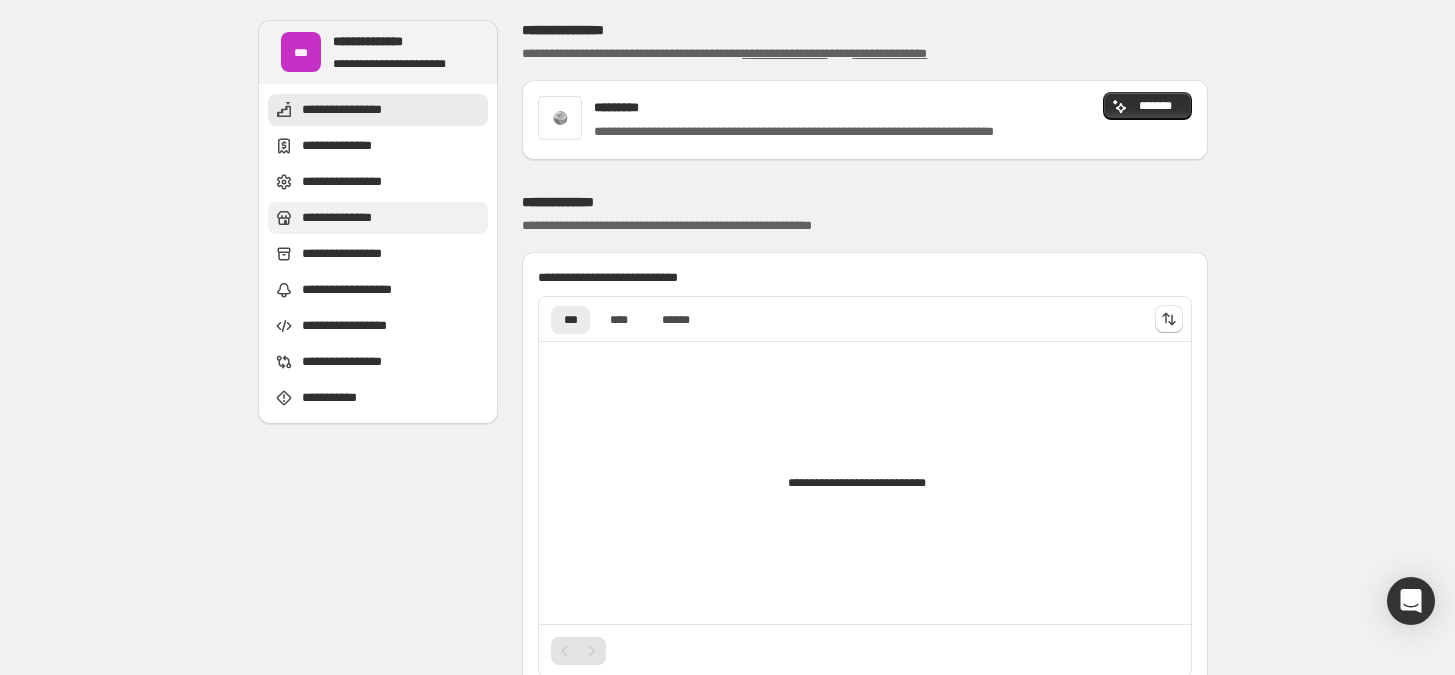 click on "**********" at bounding box center (345, 218) 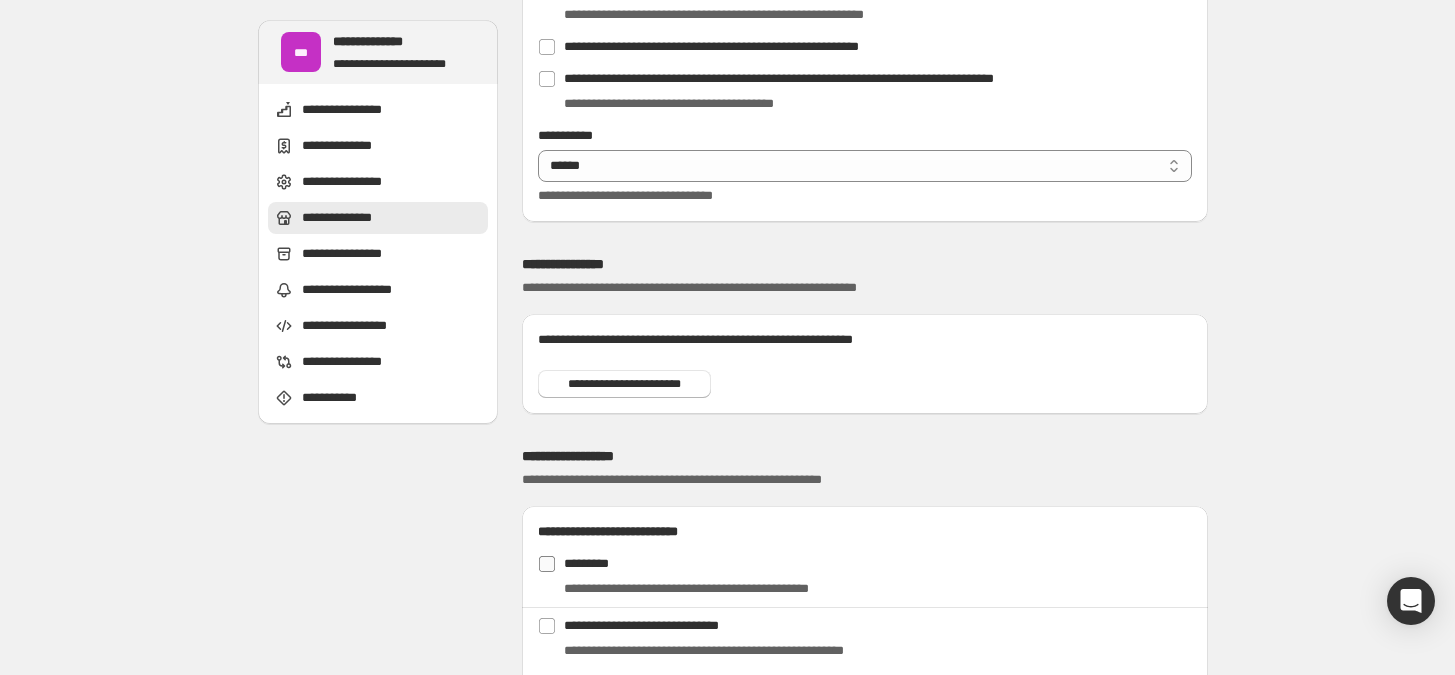scroll, scrollTop: 1687, scrollLeft: 0, axis: vertical 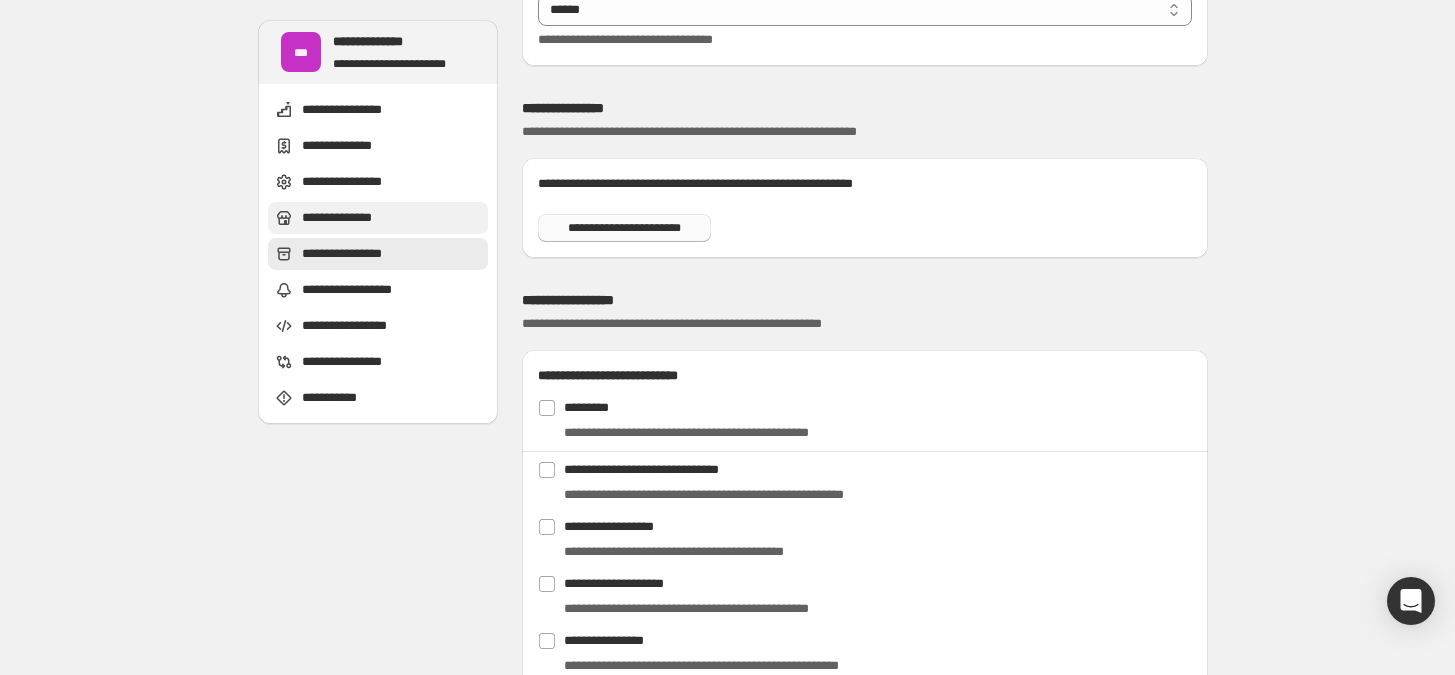 click on "**********" at bounding box center [624, 228] 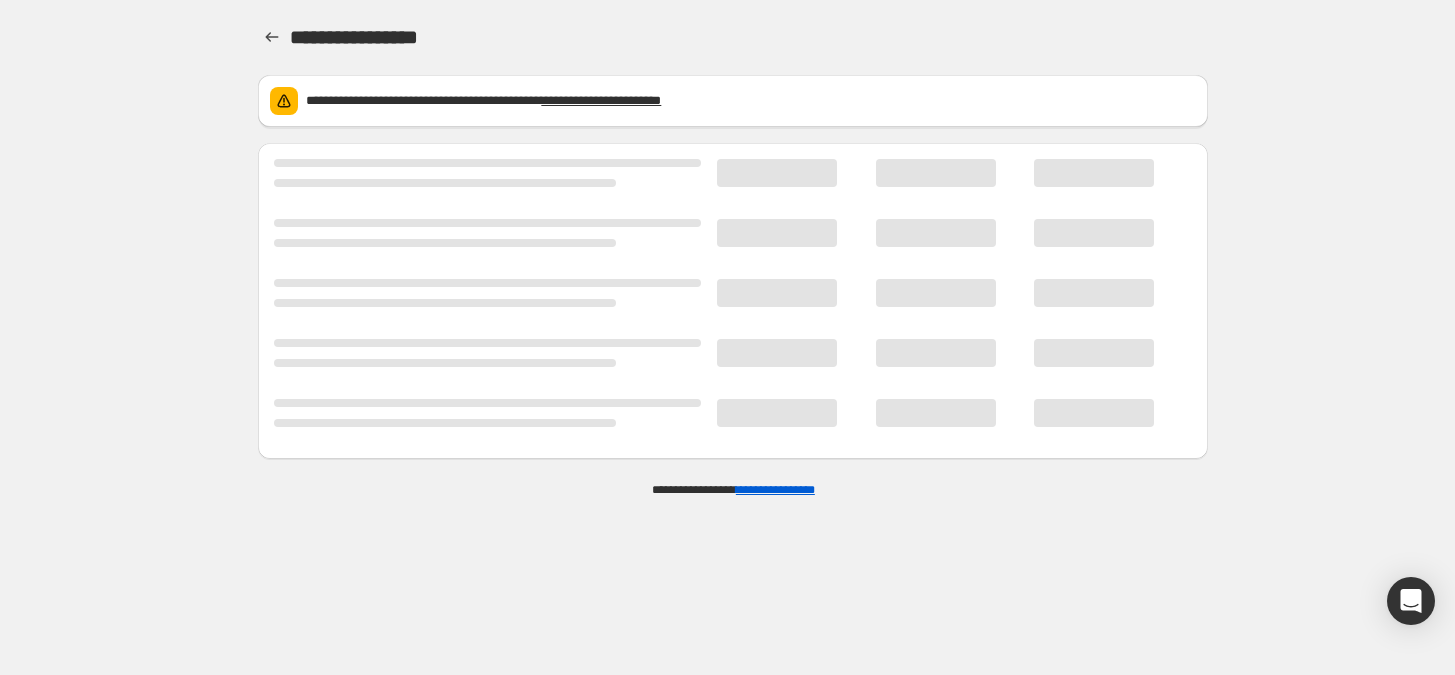 scroll, scrollTop: 0, scrollLeft: 0, axis: both 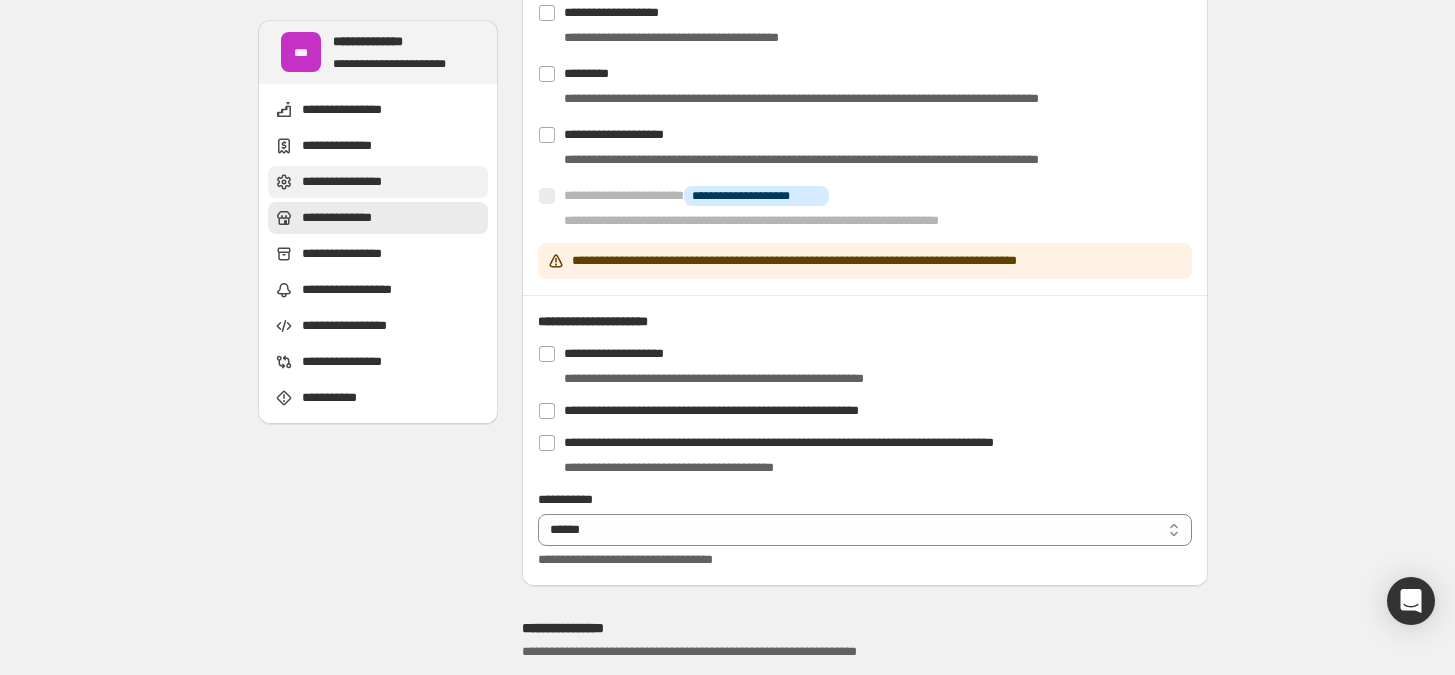 click on "**********" at bounding box center (378, 182) 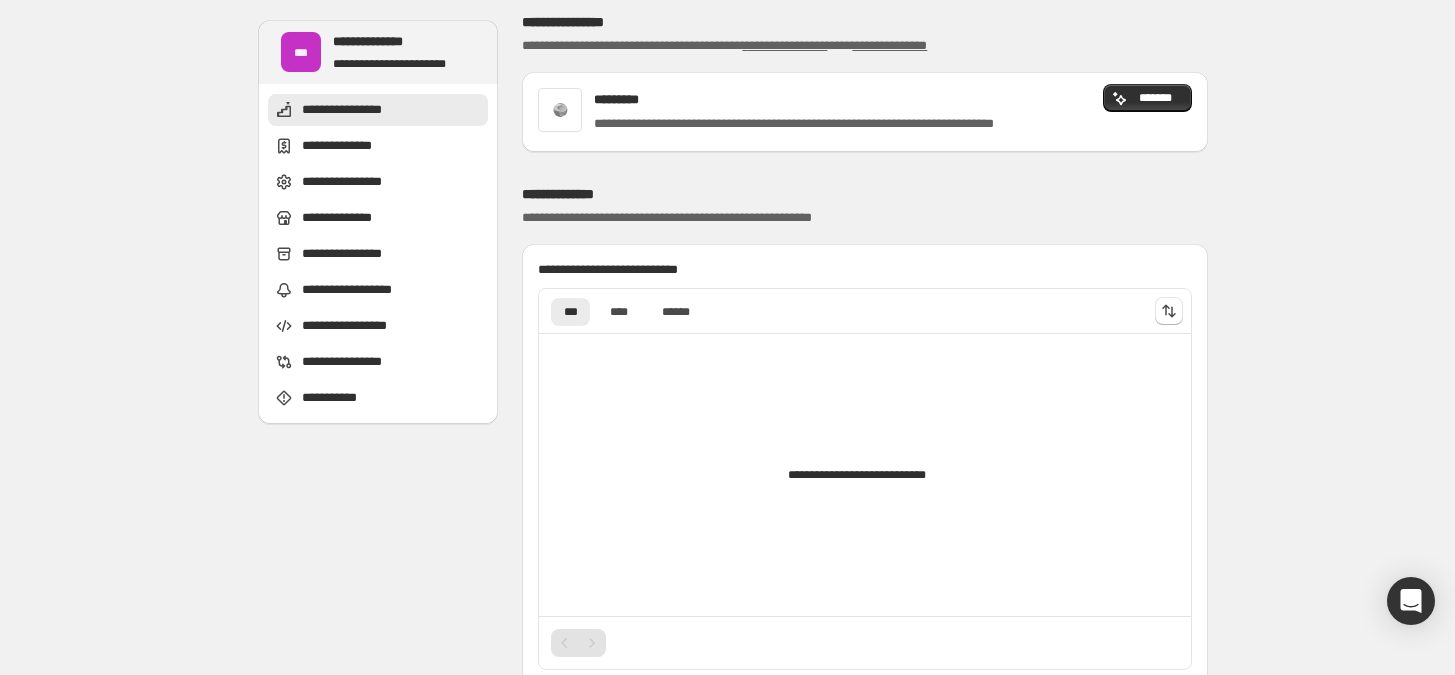 scroll, scrollTop: 0, scrollLeft: 0, axis: both 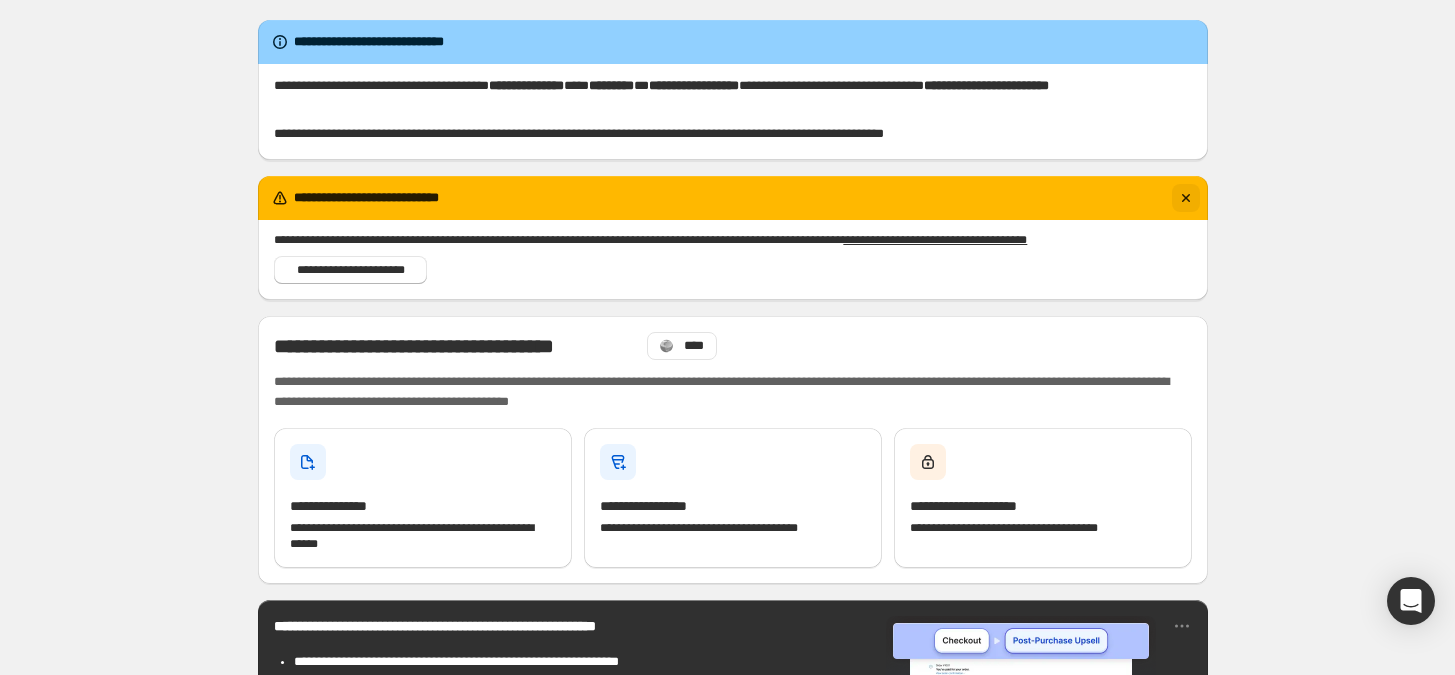 click 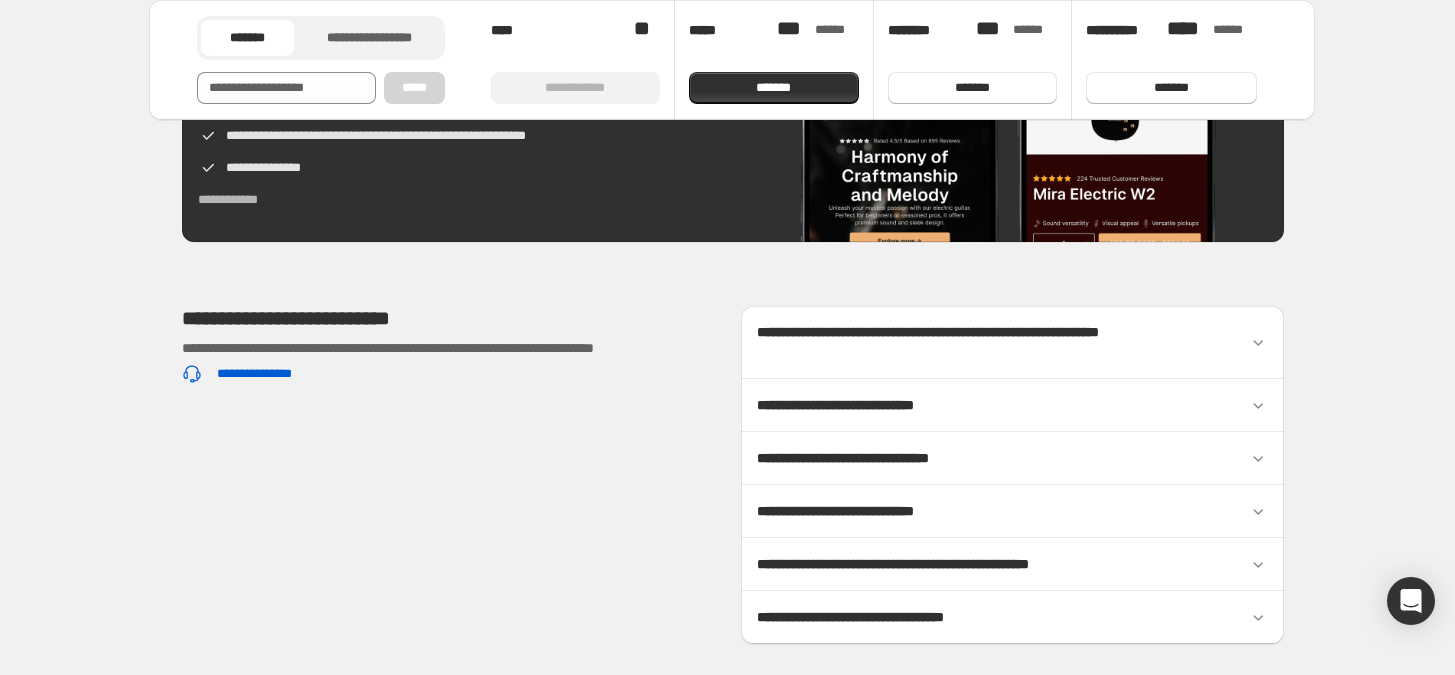 scroll, scrollTop: 3610, scrollLeft: 0, axis: vertical 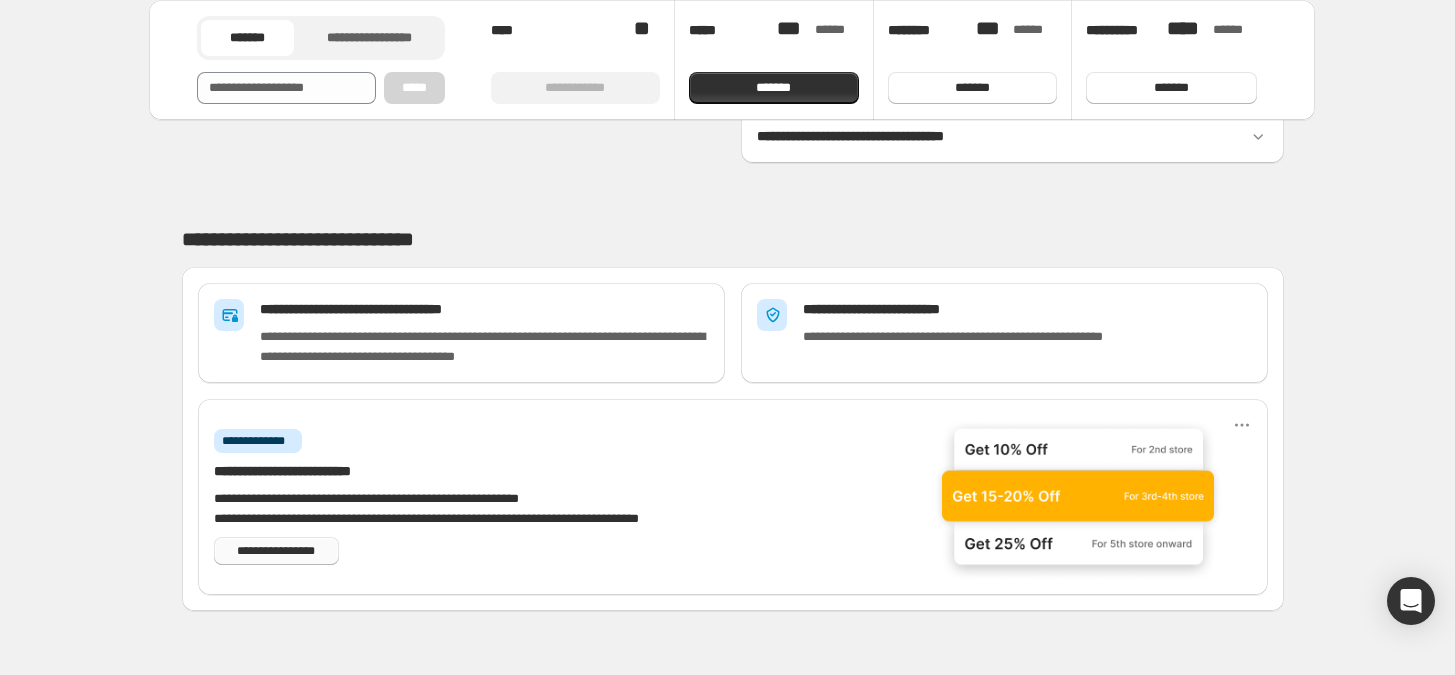 click on "**********" at bounding box center [276, 551] 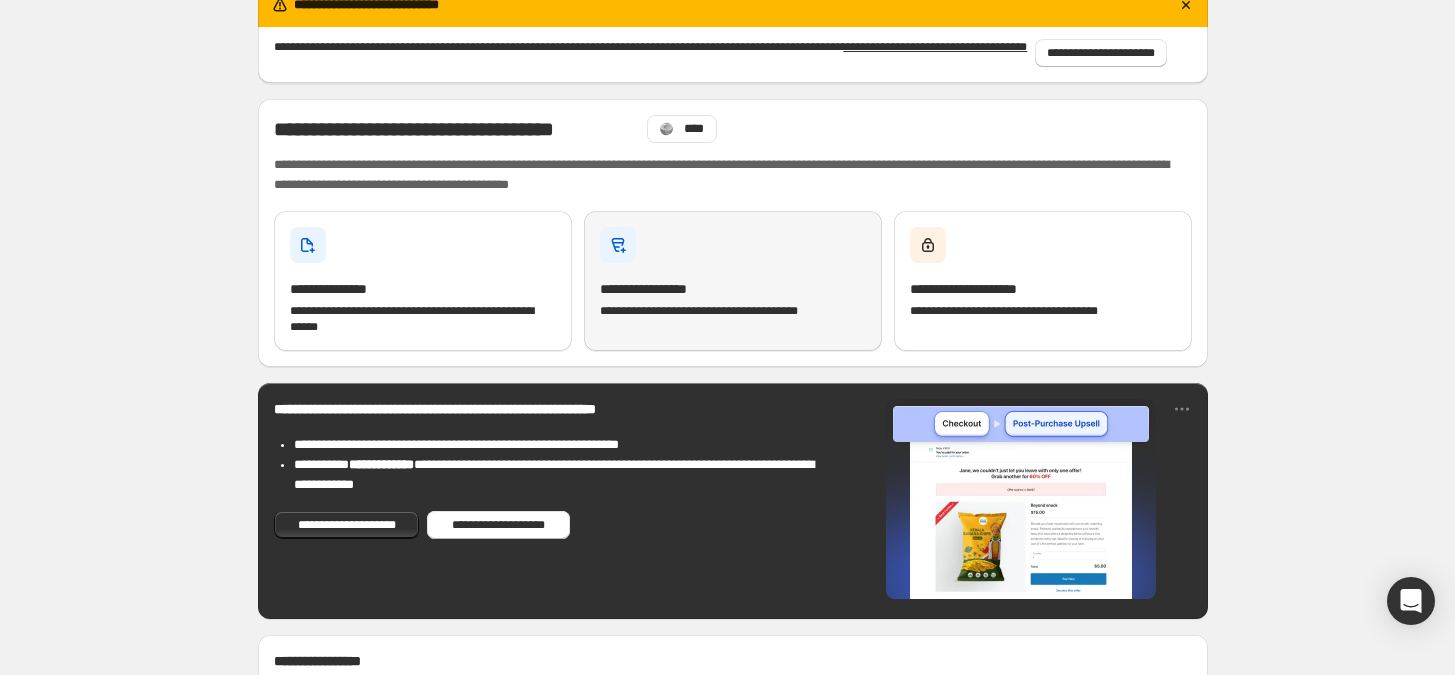 scroll, scrollTop: 222, scrollLeft: 0, axis: vertical 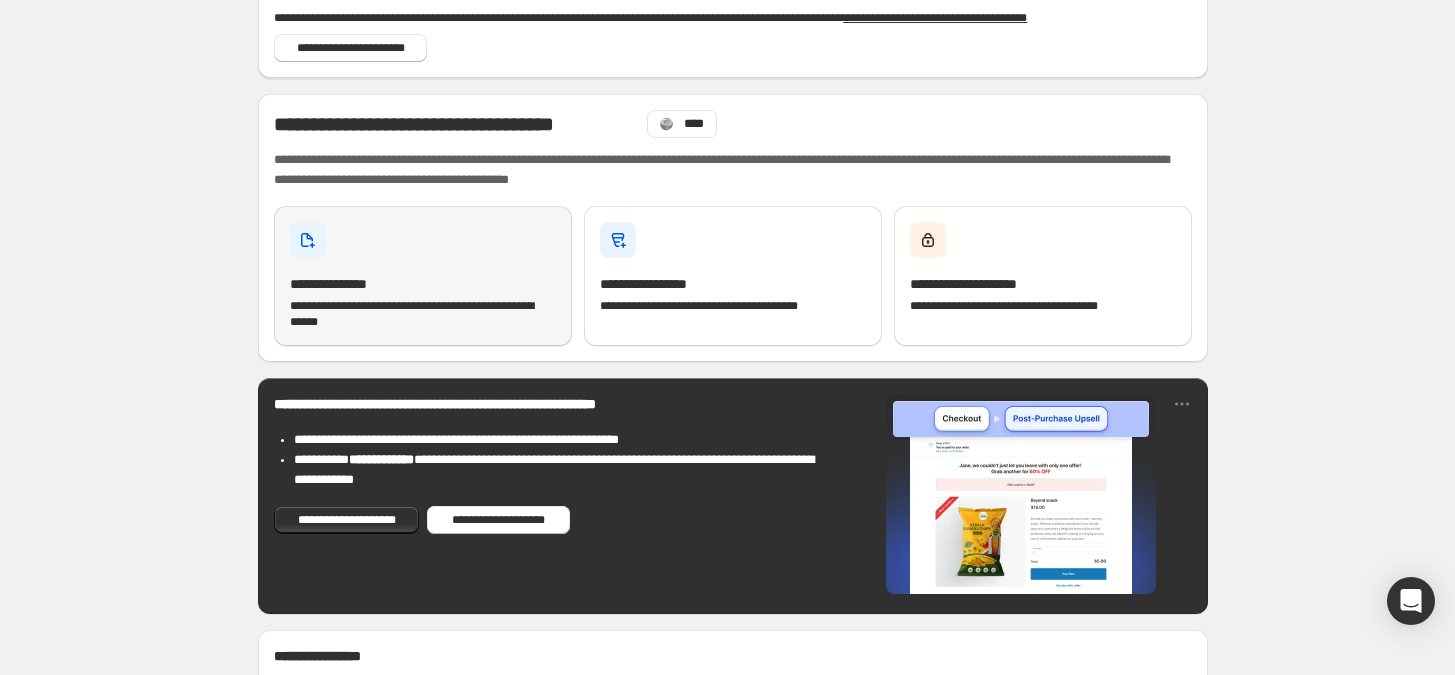 click on "**********" at bounding box center [423, 284] 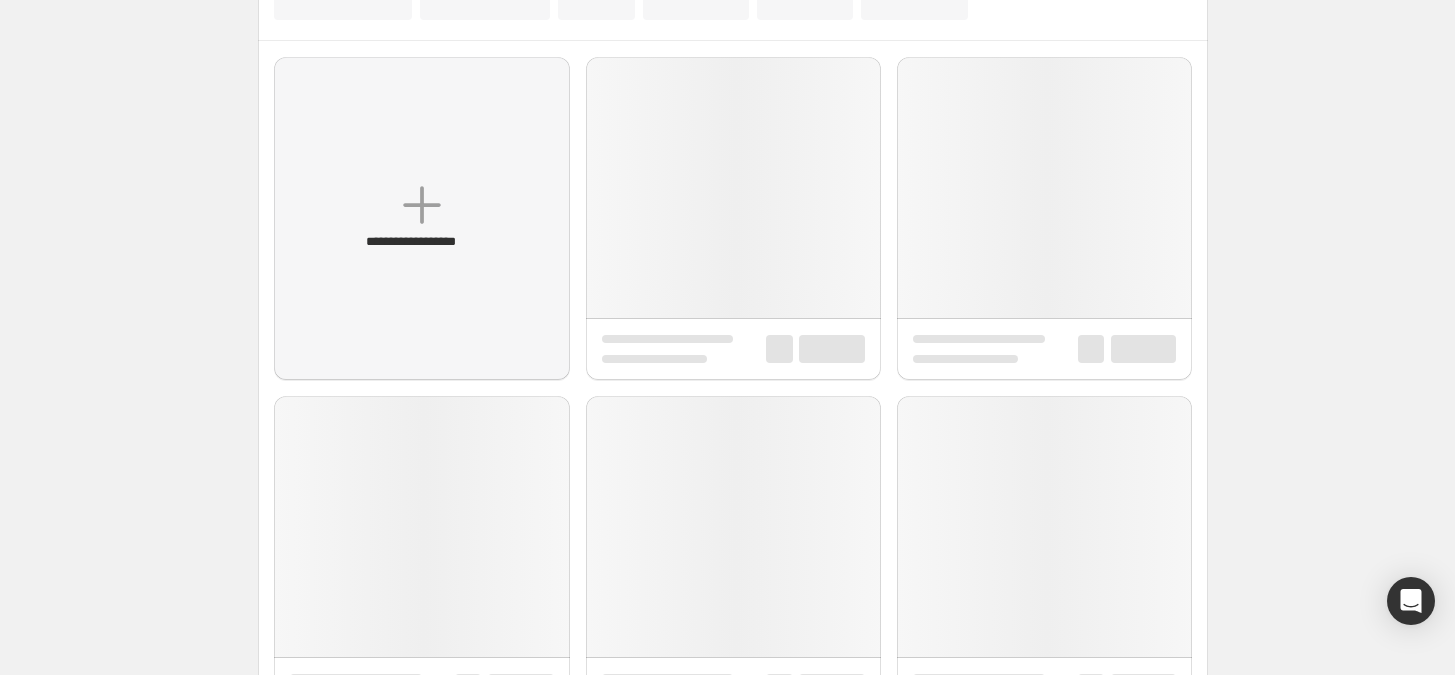 scroll, scrollTop: 0, scrollLeft: 0, axis: both 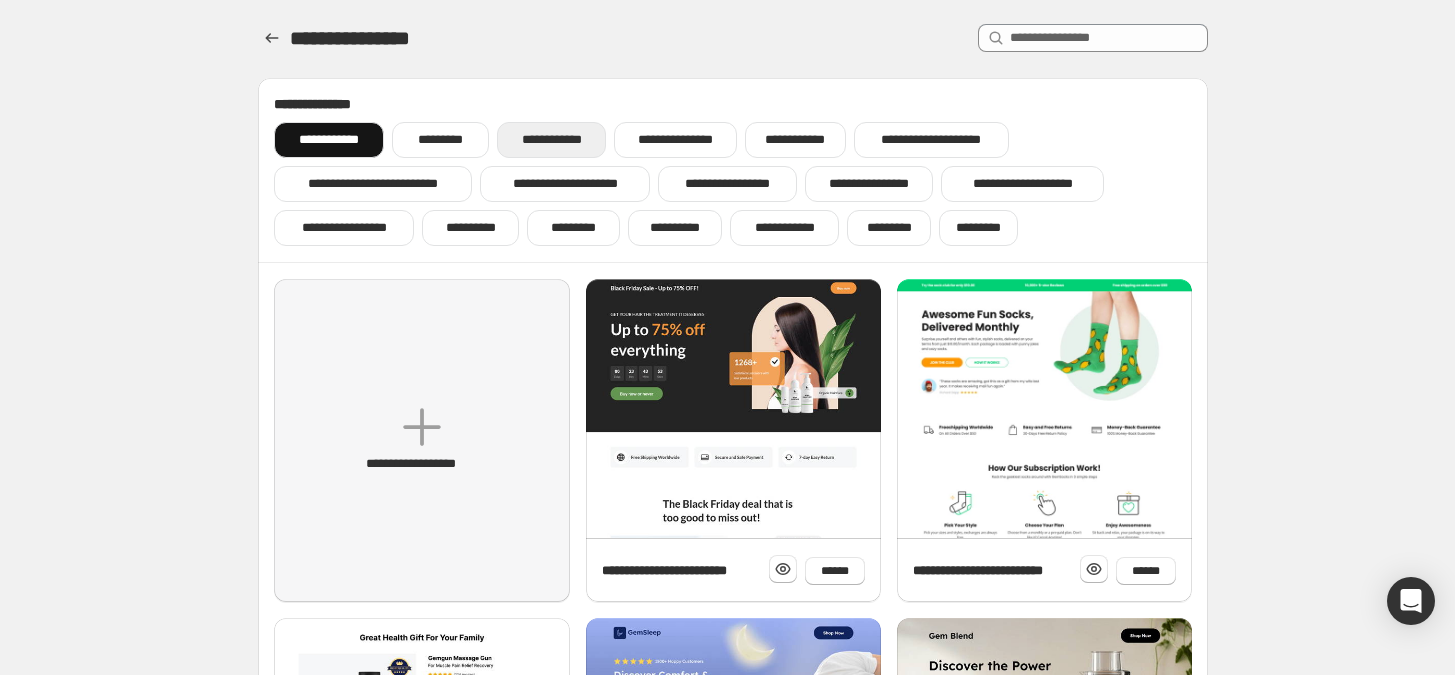 click on "**********" at bounding box center [551, 140] 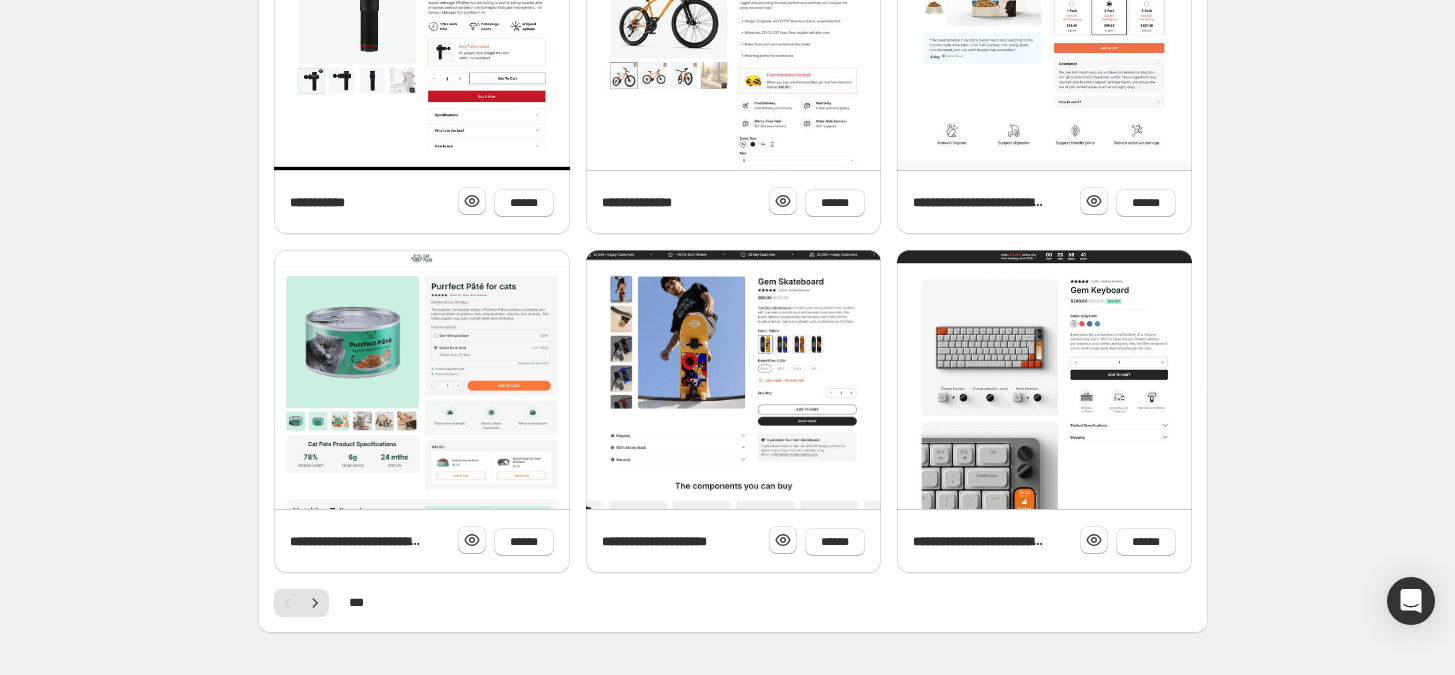 scroll, scrollTop: 764, scrollLeft: 0, axis: vertical 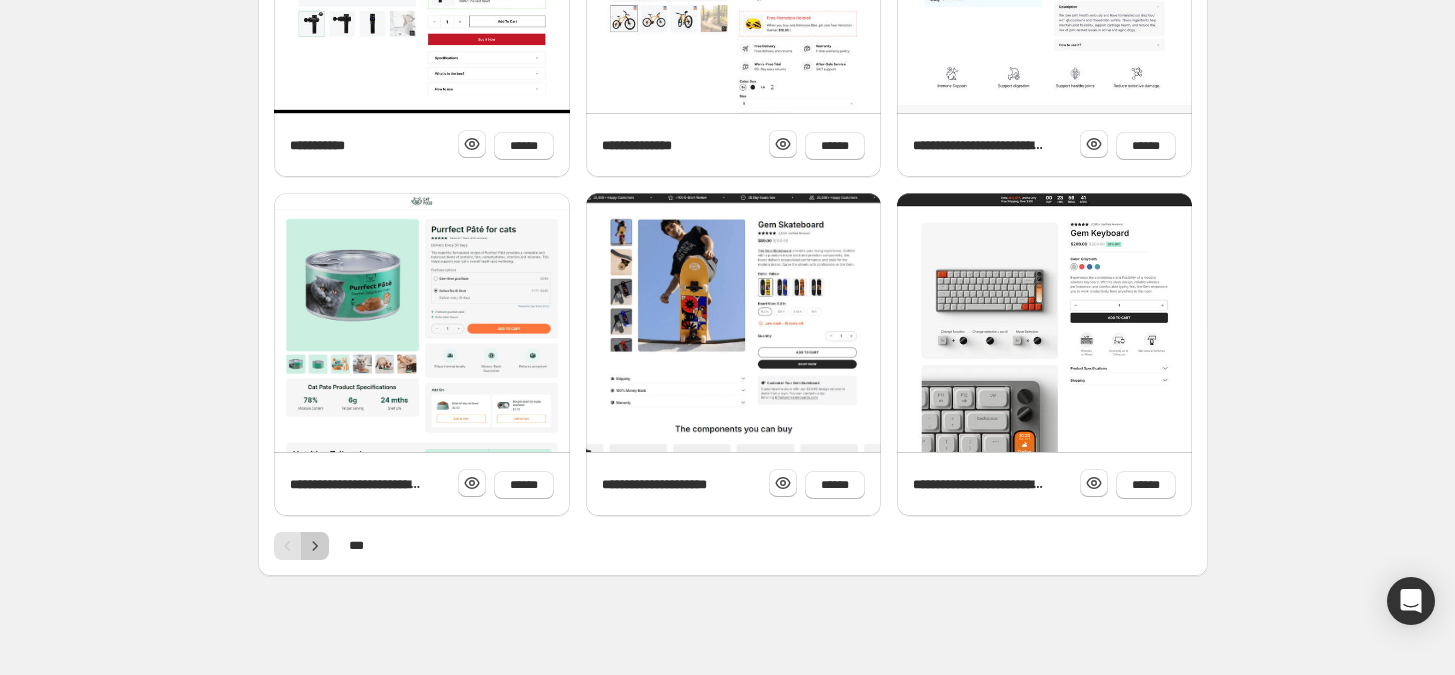 click at bounding box center (315, 546) 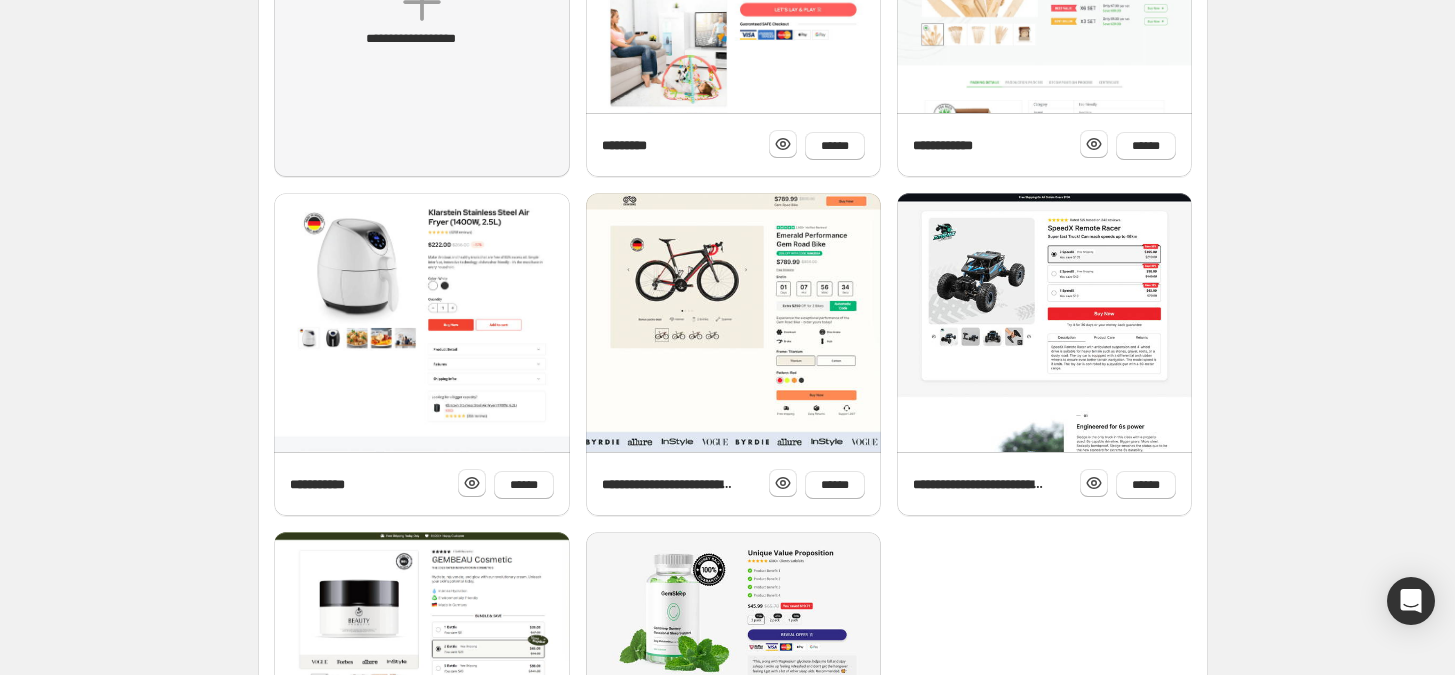 scroll, scrollTop: 444, scrollLeft: 0, axis: vertical 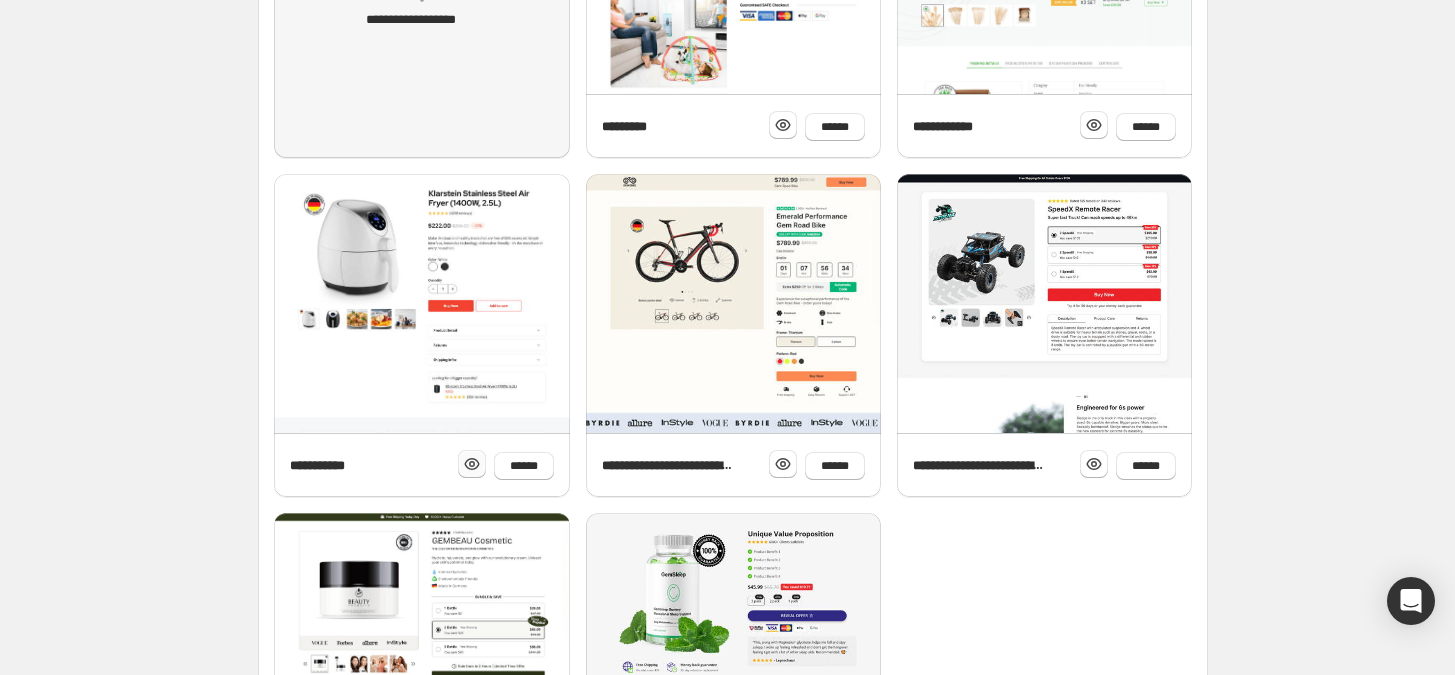 click 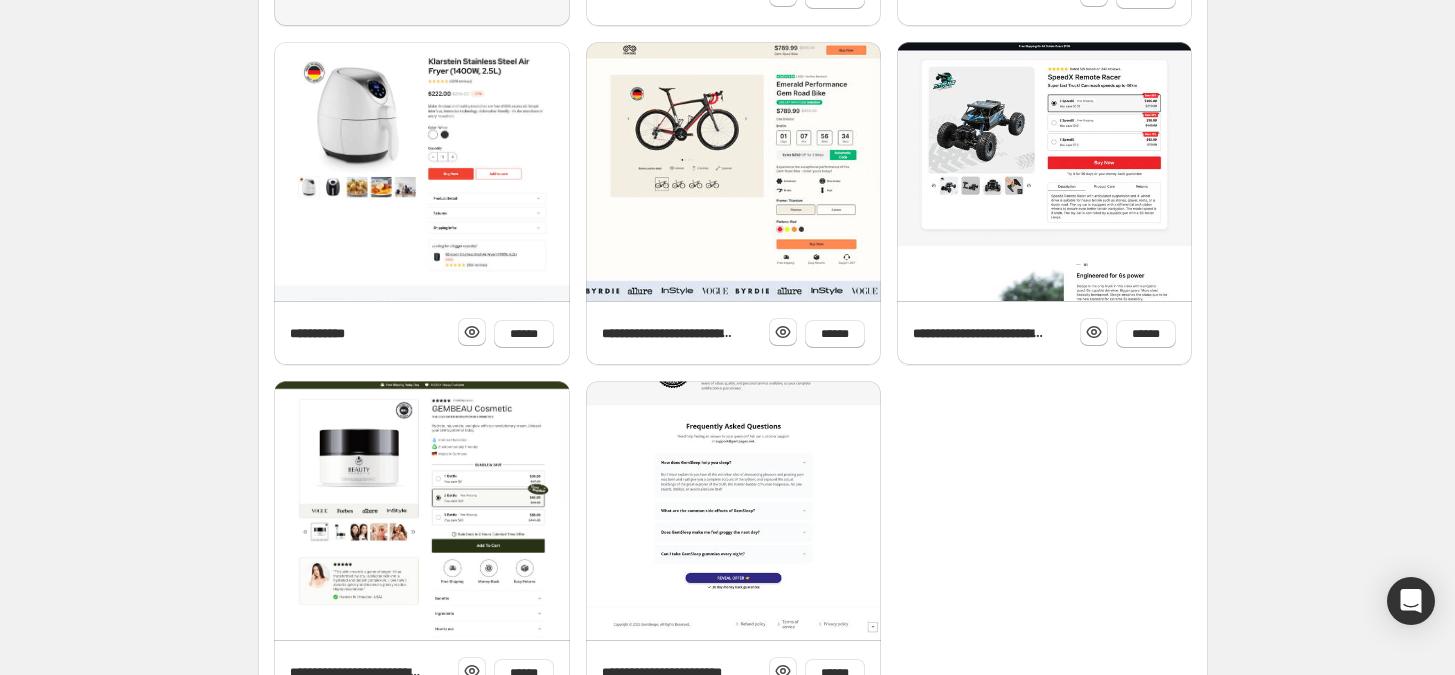 scroll, scrollTop: 666, scrollLeft: 0, axis: vertical 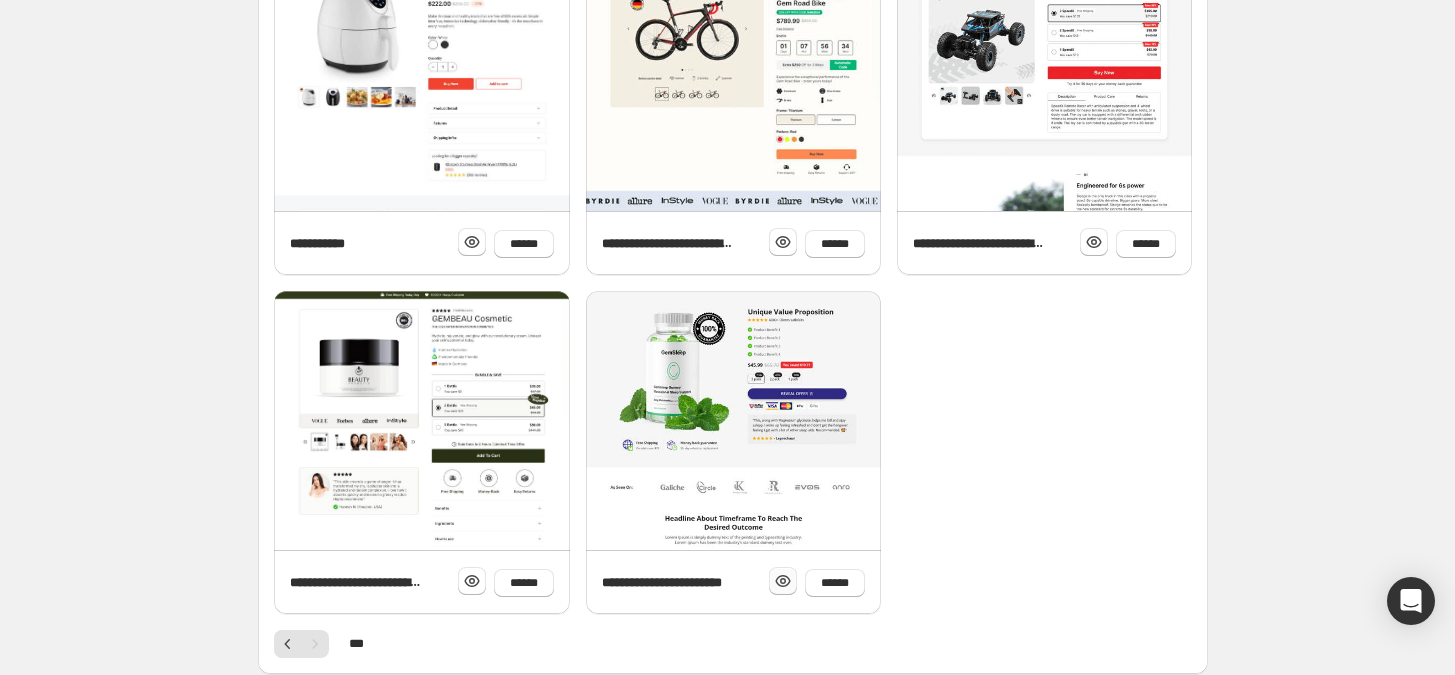 click 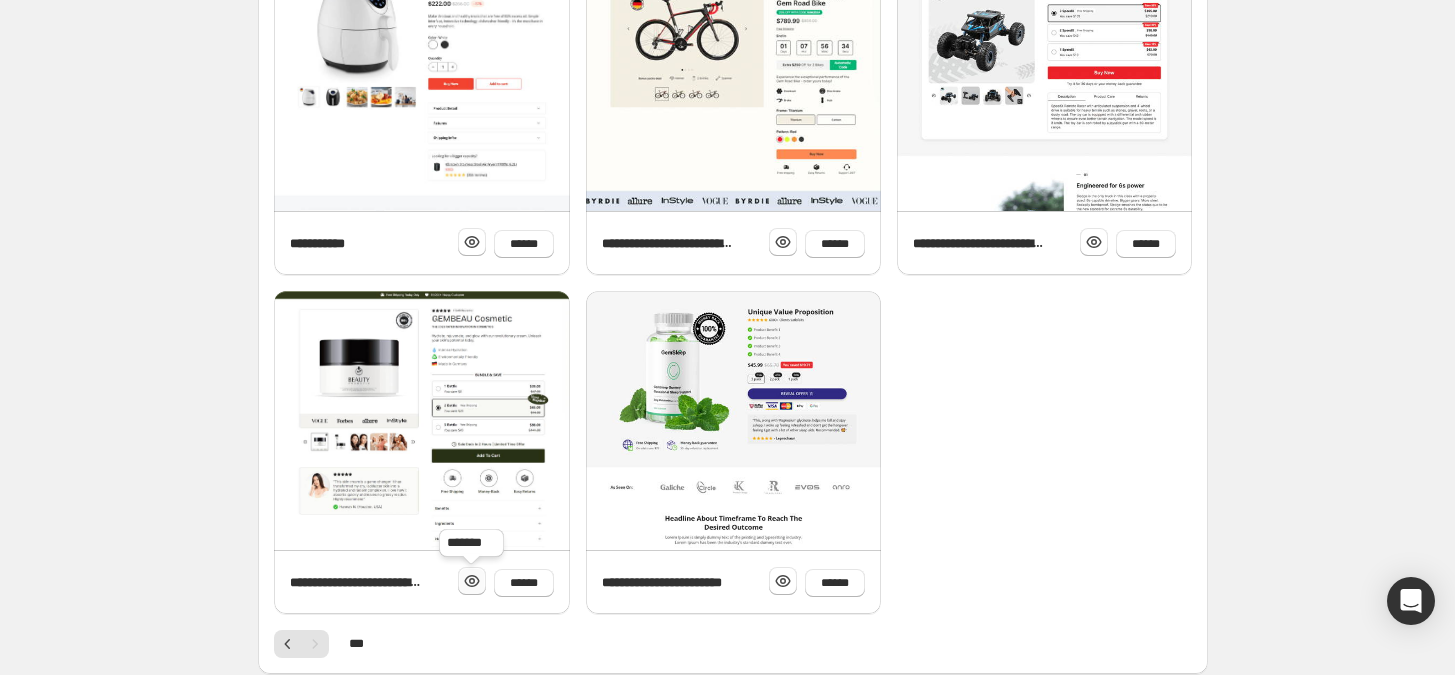 click 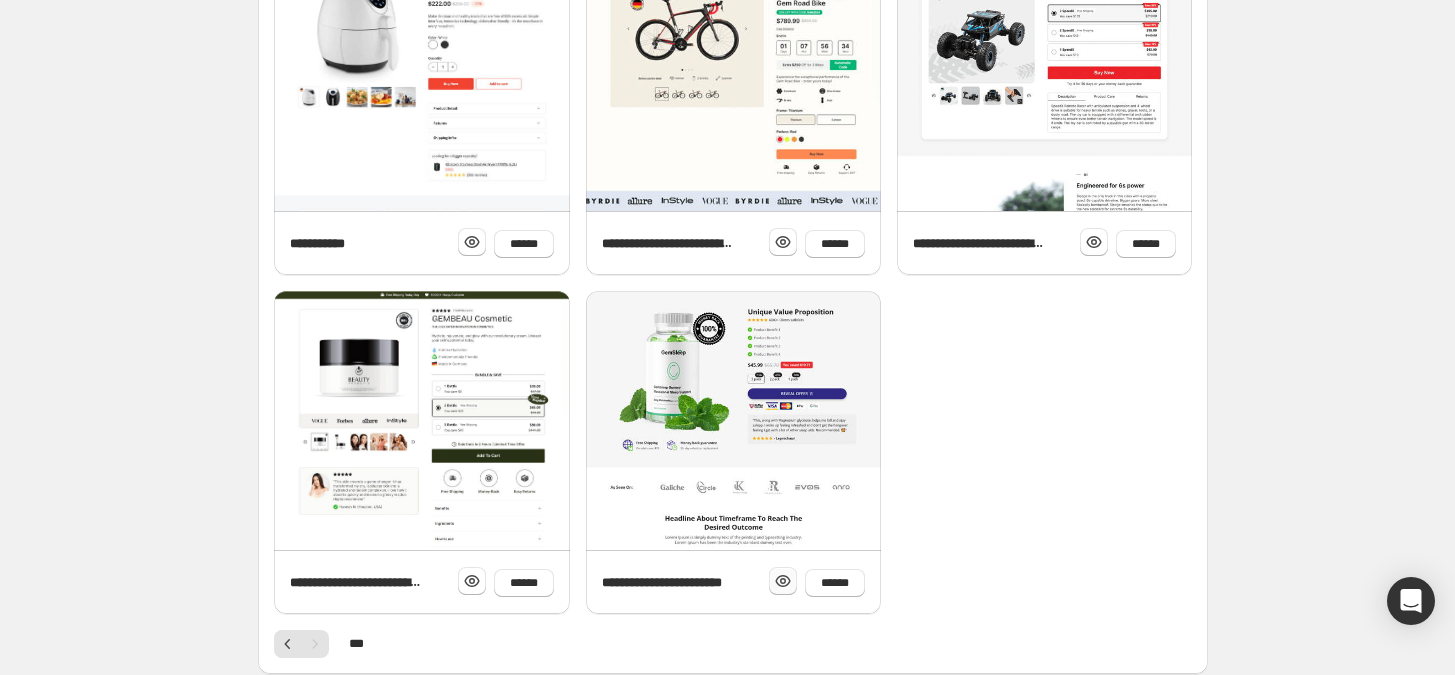 click 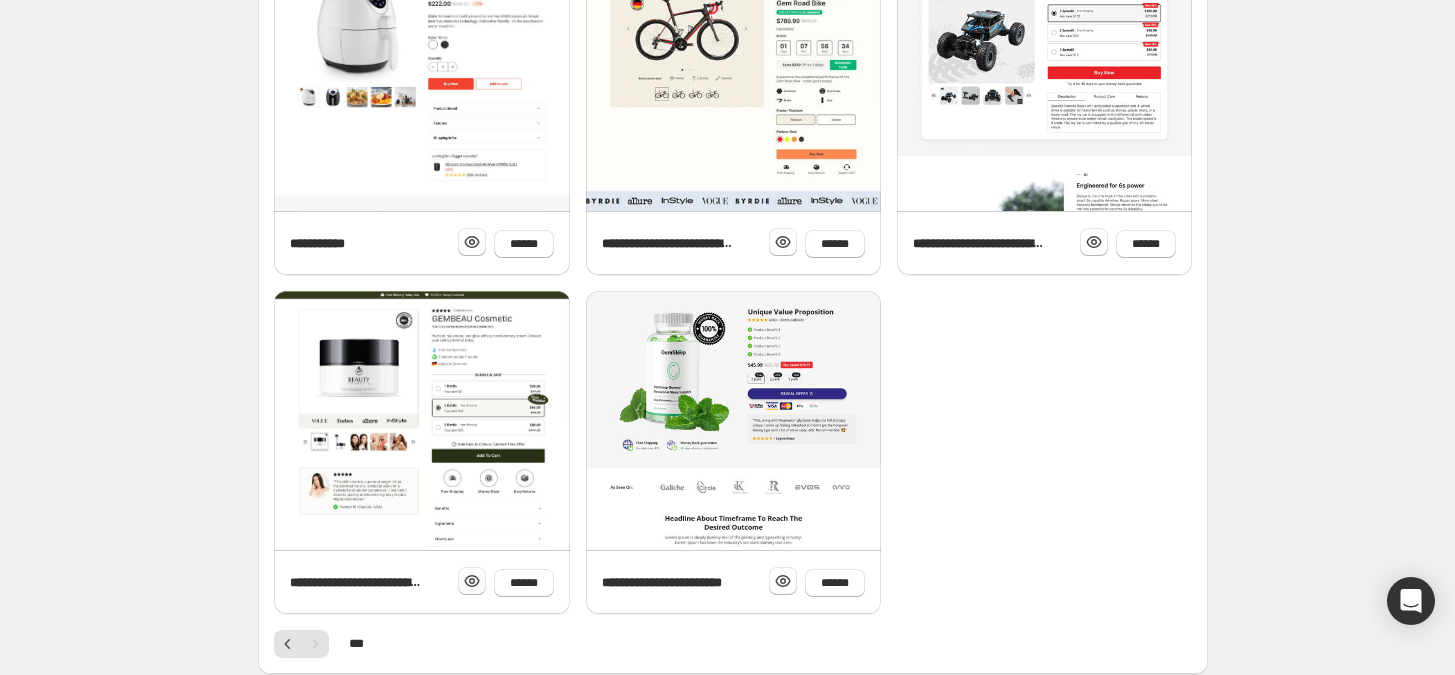 click 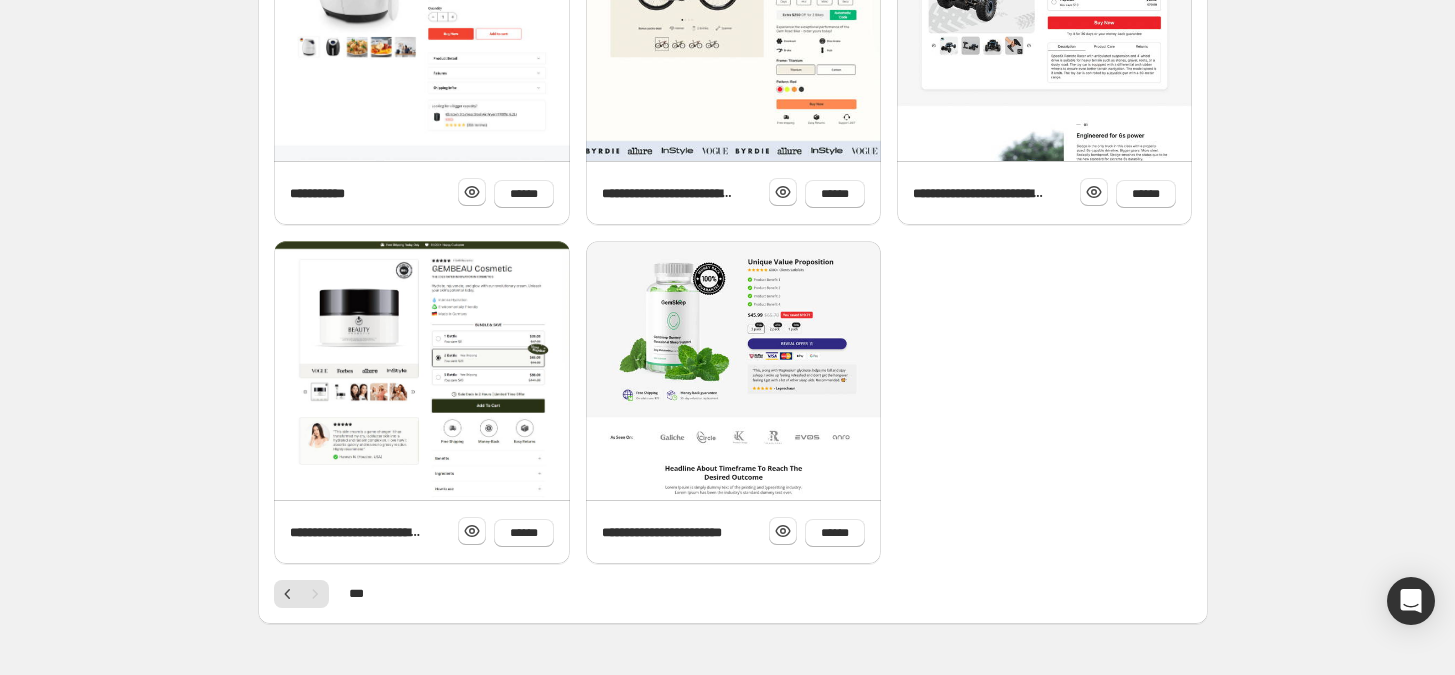 scroll, scrollTop: 764, scrollLeft: 0, axis: vertical 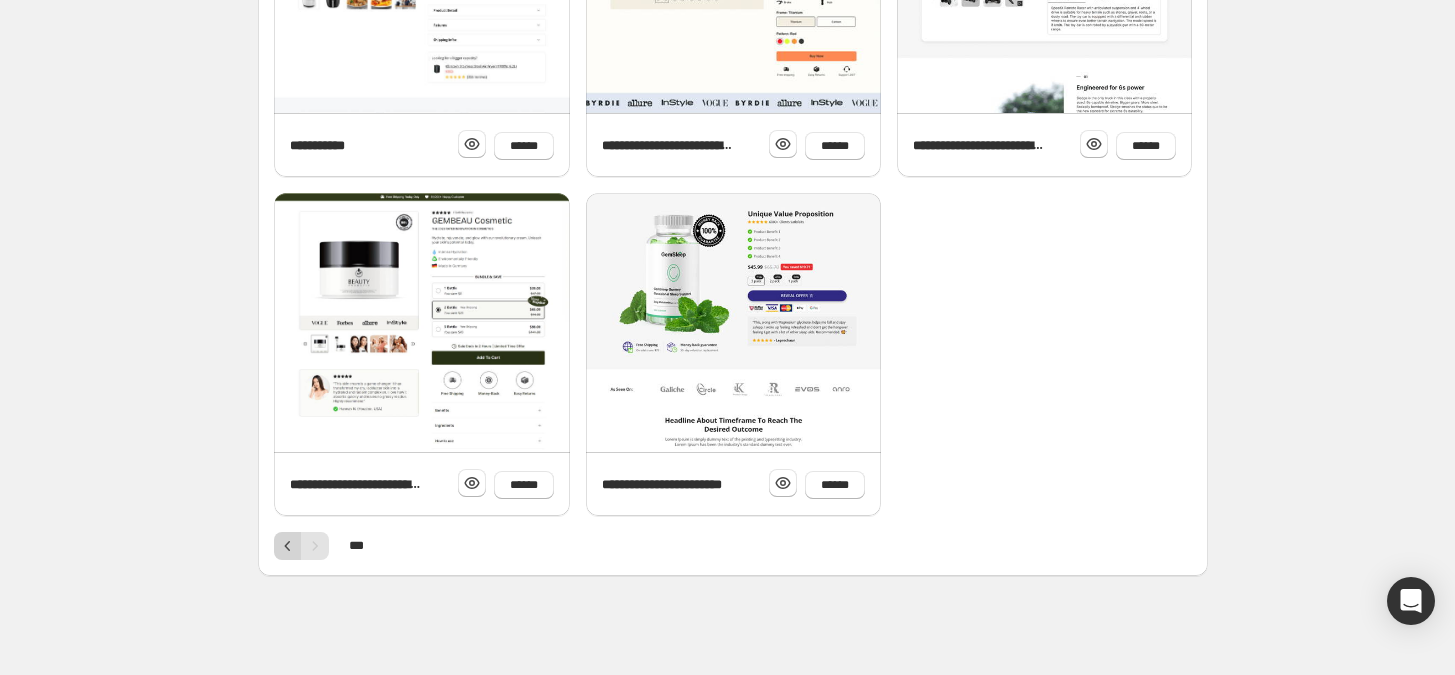 click 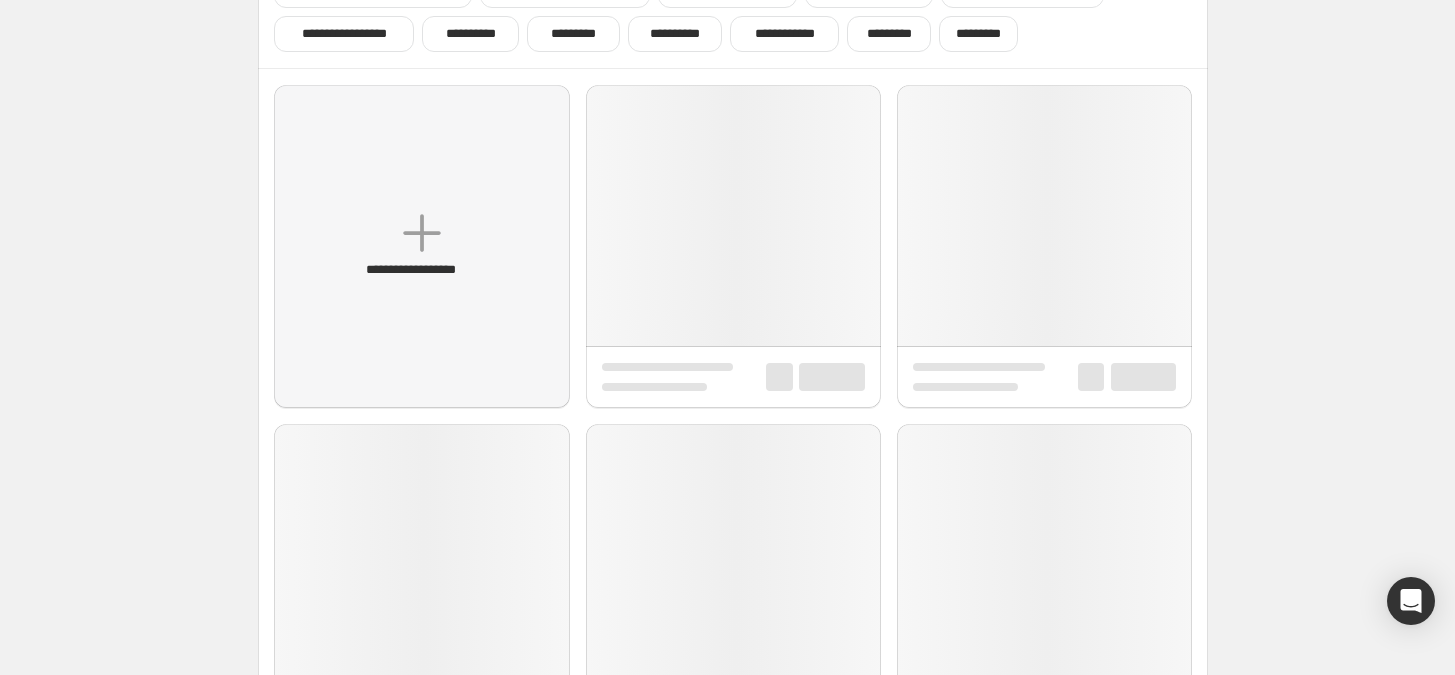 scroll, scrollTop: 0, scrollLeft: 0, axis: both 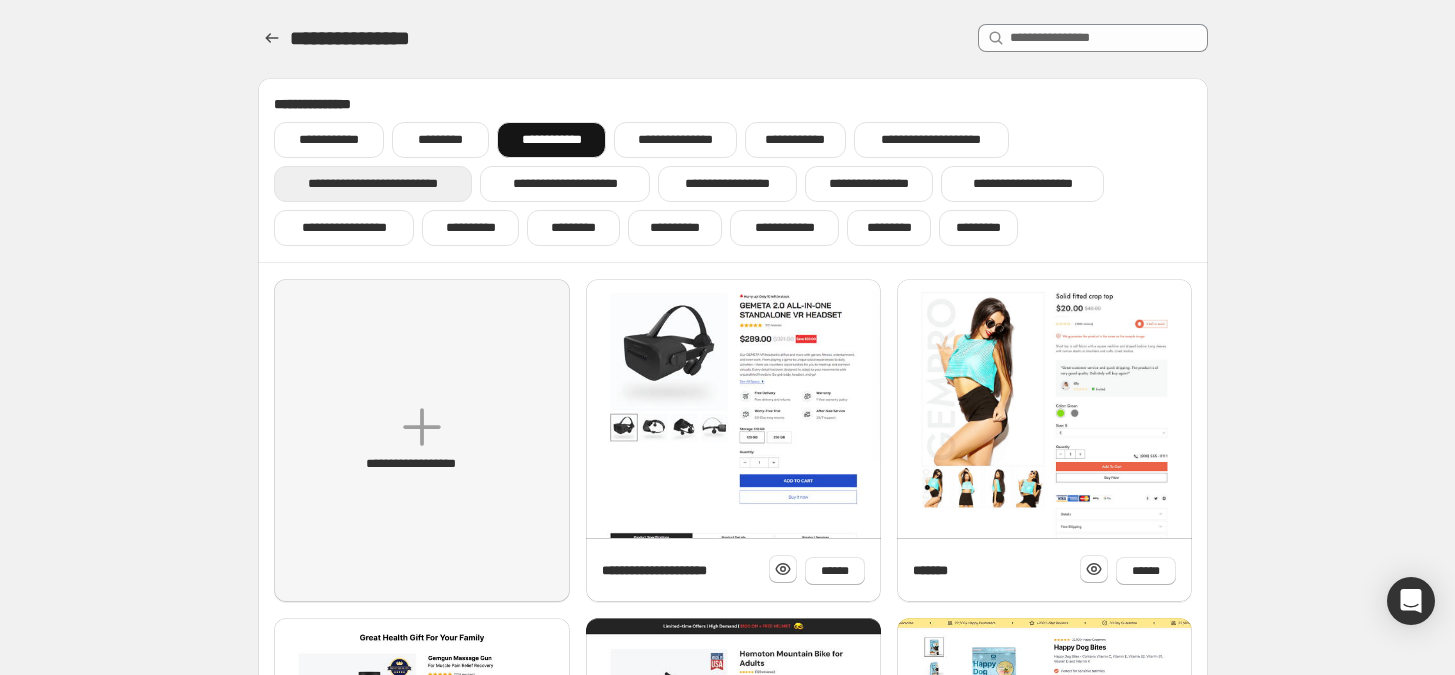 click on "**********" at bounding box center (373, 184) 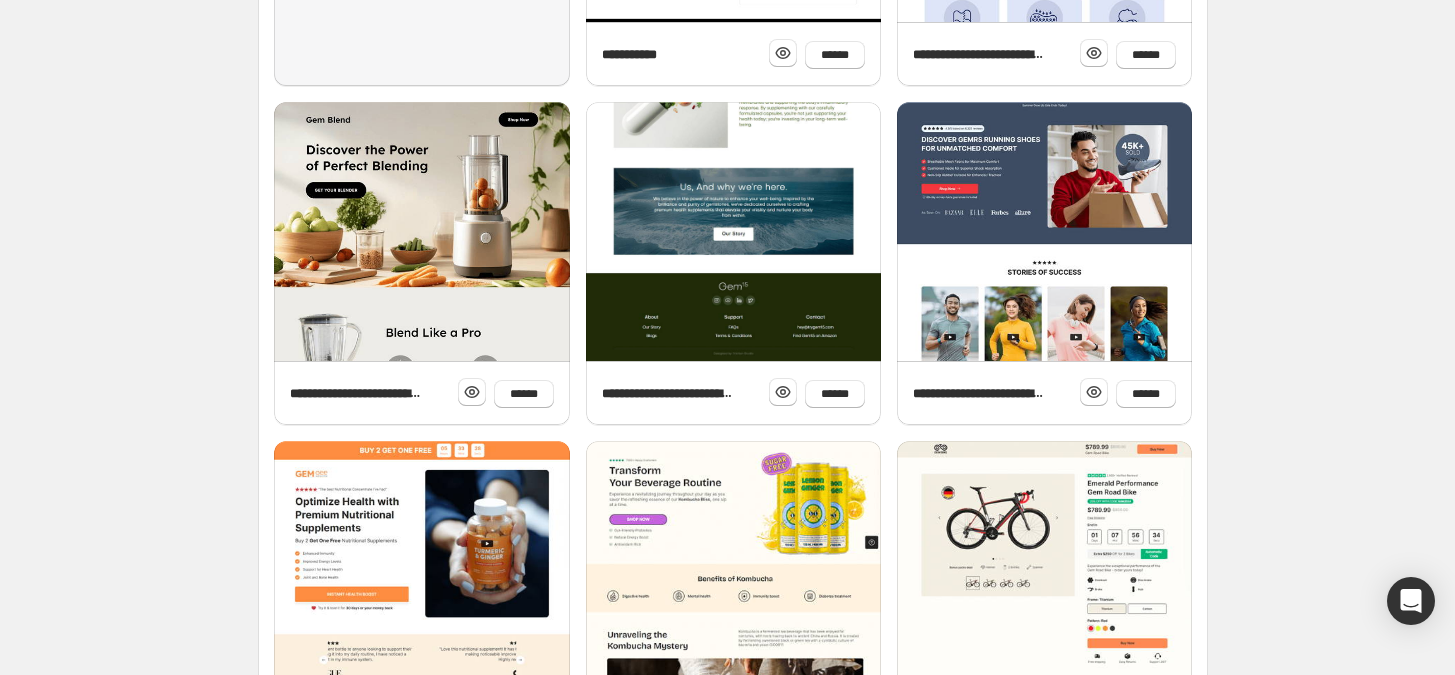 scroll, scrollTop: 555, scrollLeft: 0, axis: vertical 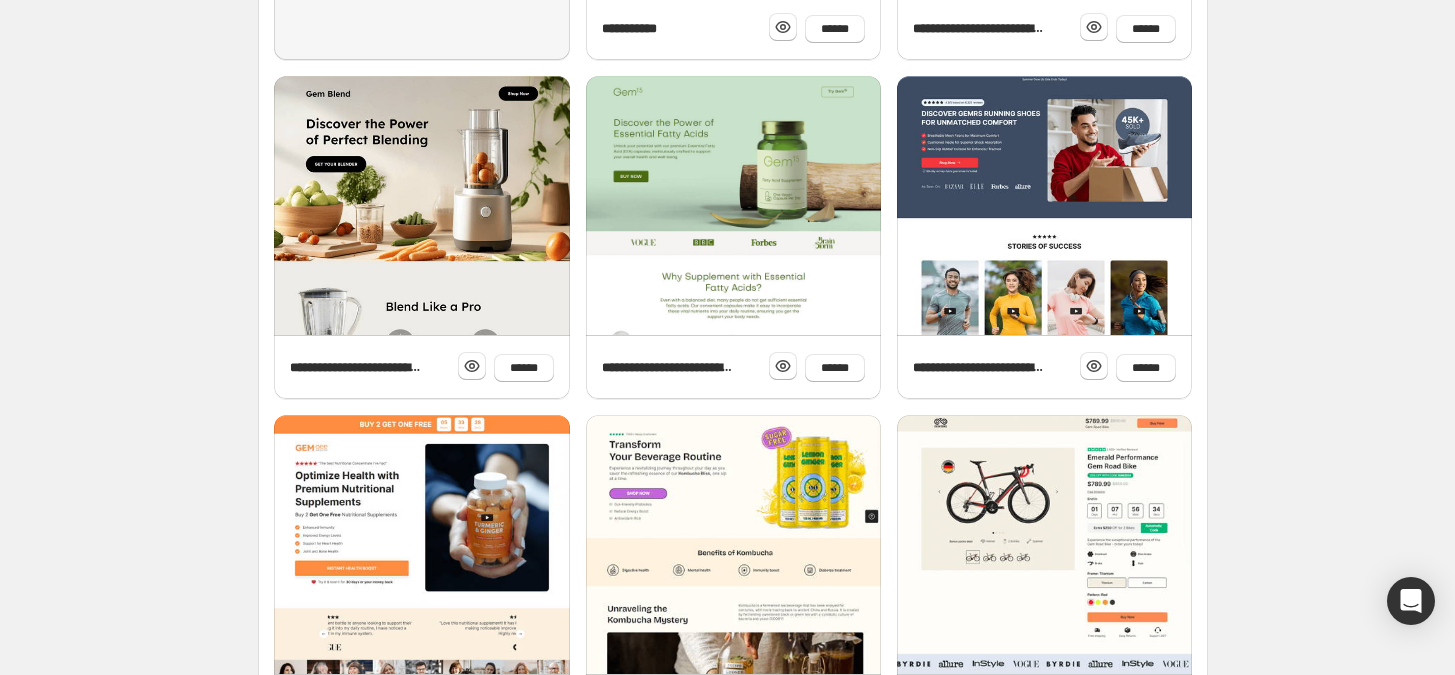 drag, startPoint x: 1014, startPoint y: 35, endPoint x: 988, endPoint y: 42, distance: 26.925823 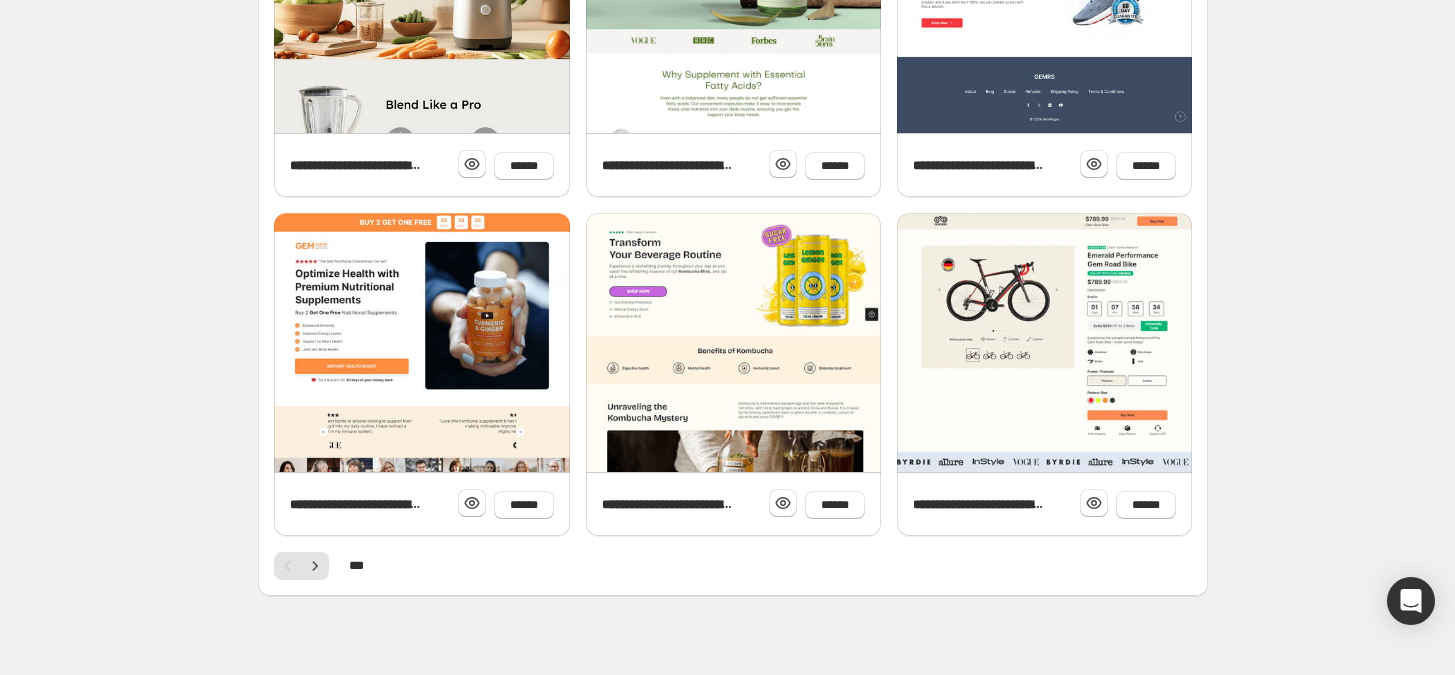 scroll, scrollTop: 764, scrollLeft: 0, axis: vertical 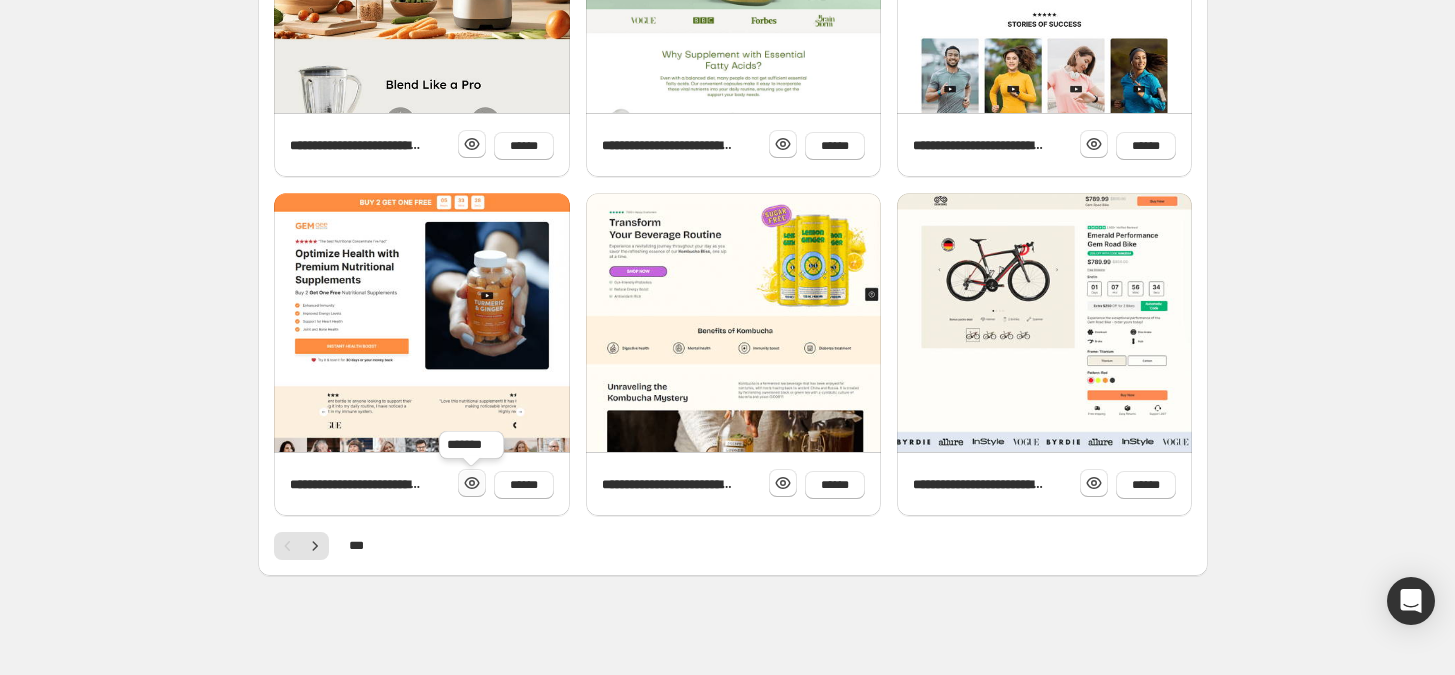 click 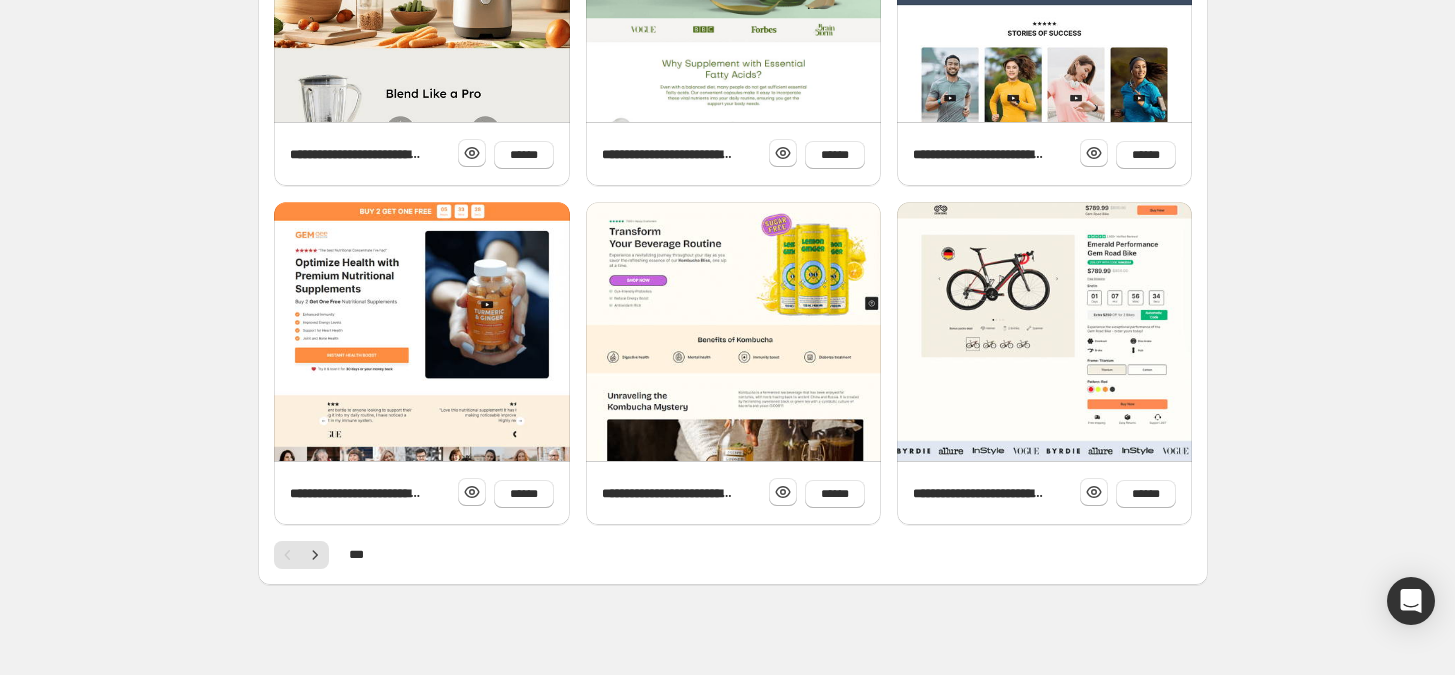 scroll, scrollTop: 764, scrollLeft: 0, axis: vertical 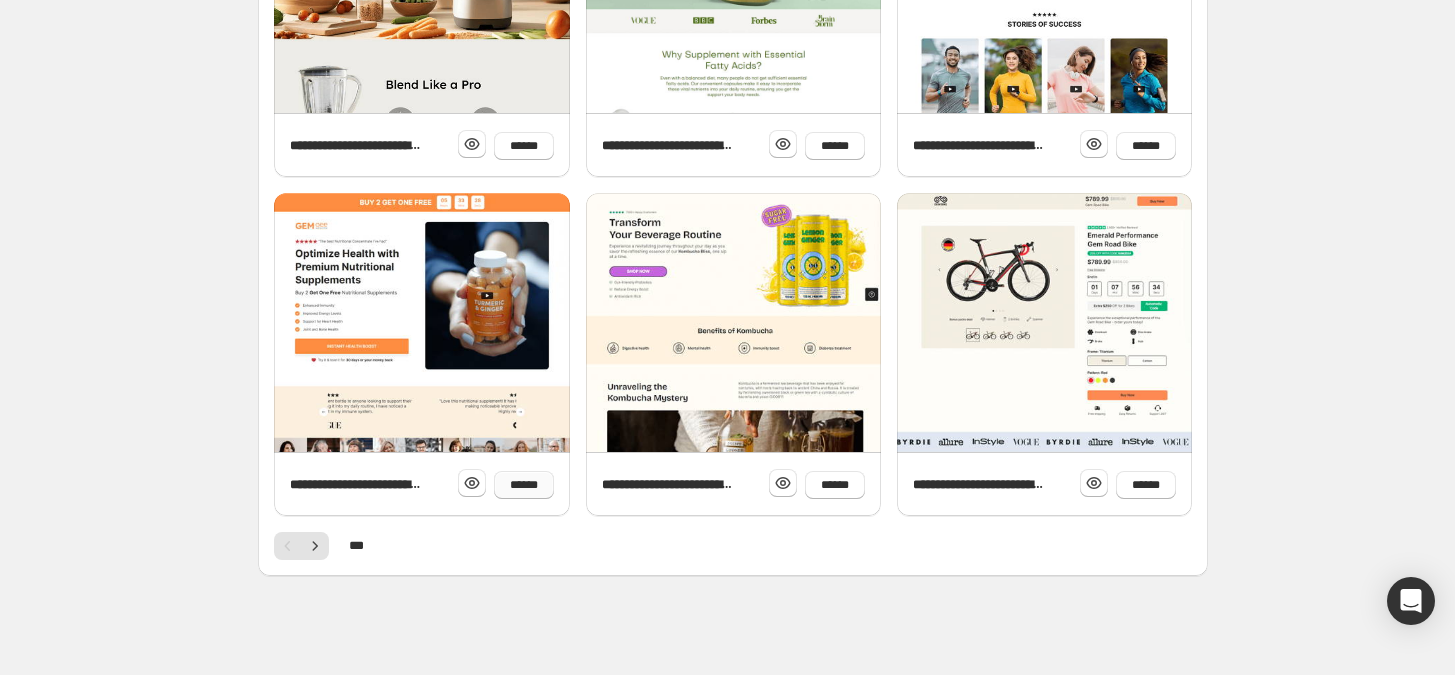 click on "******" at bounding box center (524, 485) 